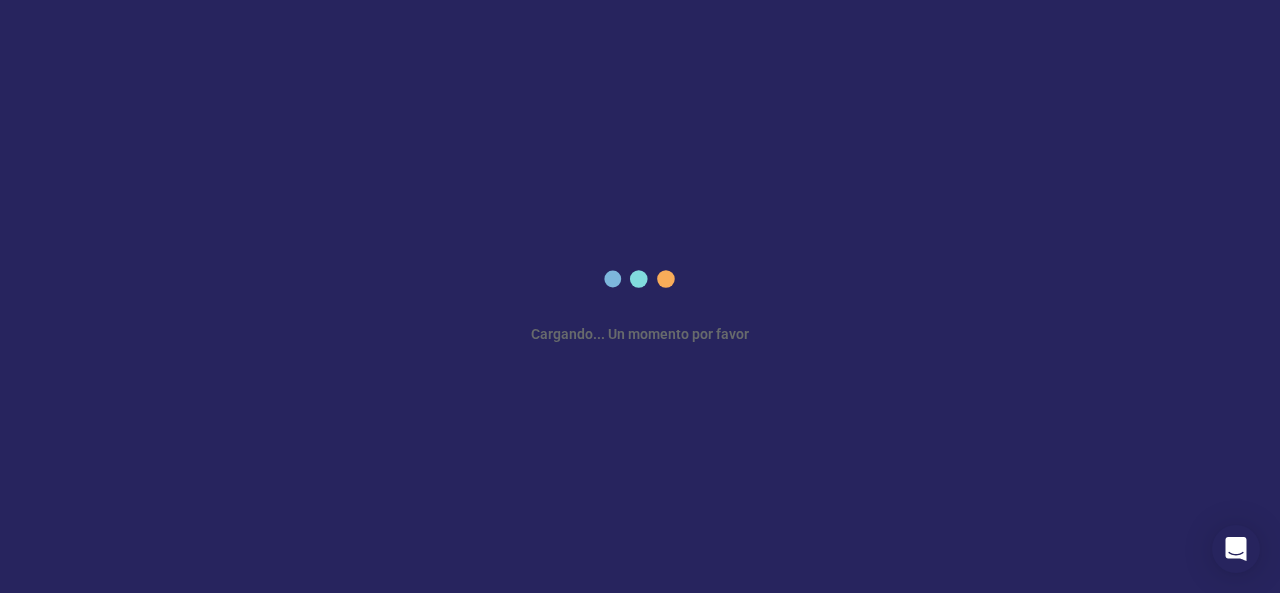 scroll, scrollTop: 0, scrollLeft: 0, axis: both 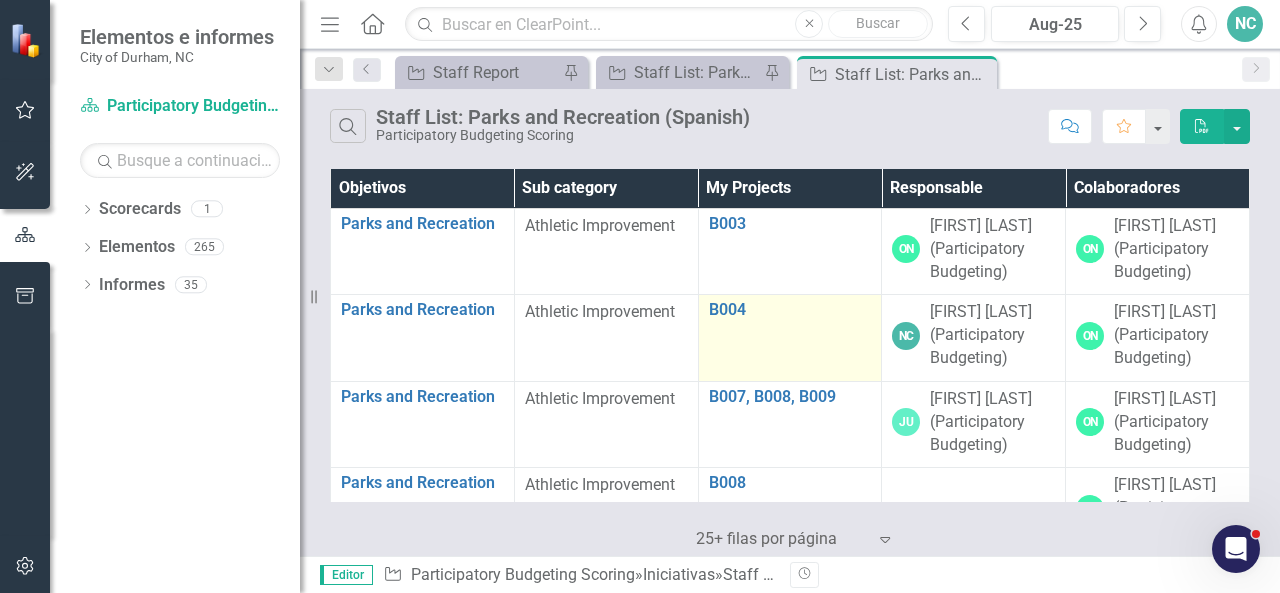 click on "B004 Editar Editar Iniciativa Enlace Elemento abierto" at bounding box center (790, 338) 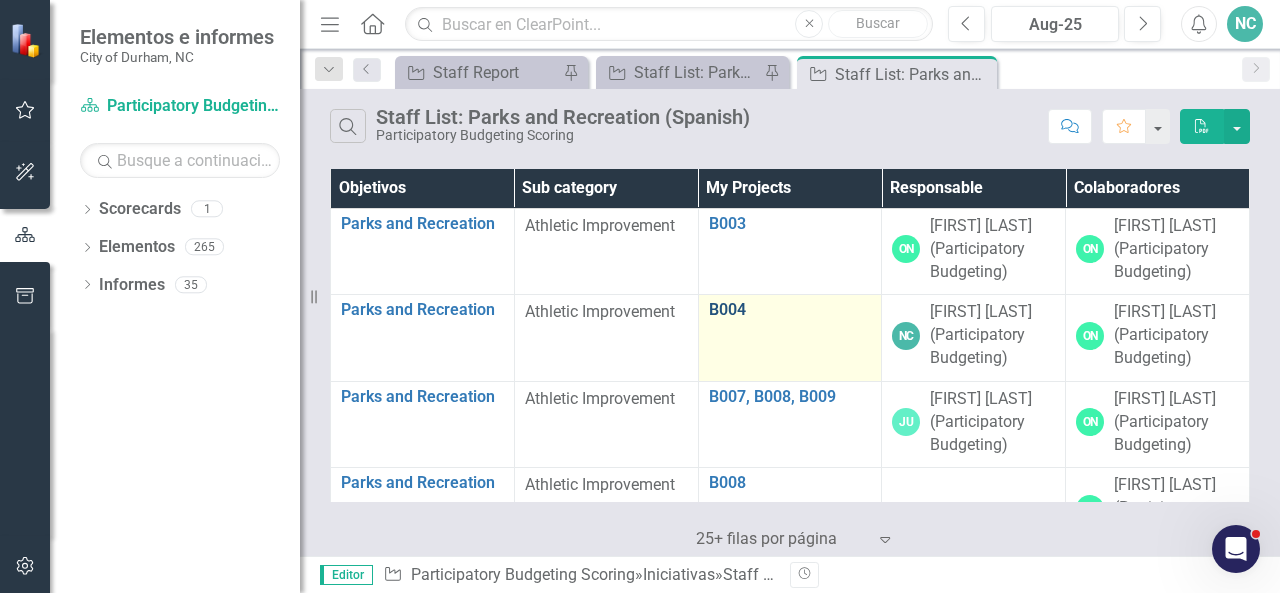 click on "B004" at bounding box center (790, 310) 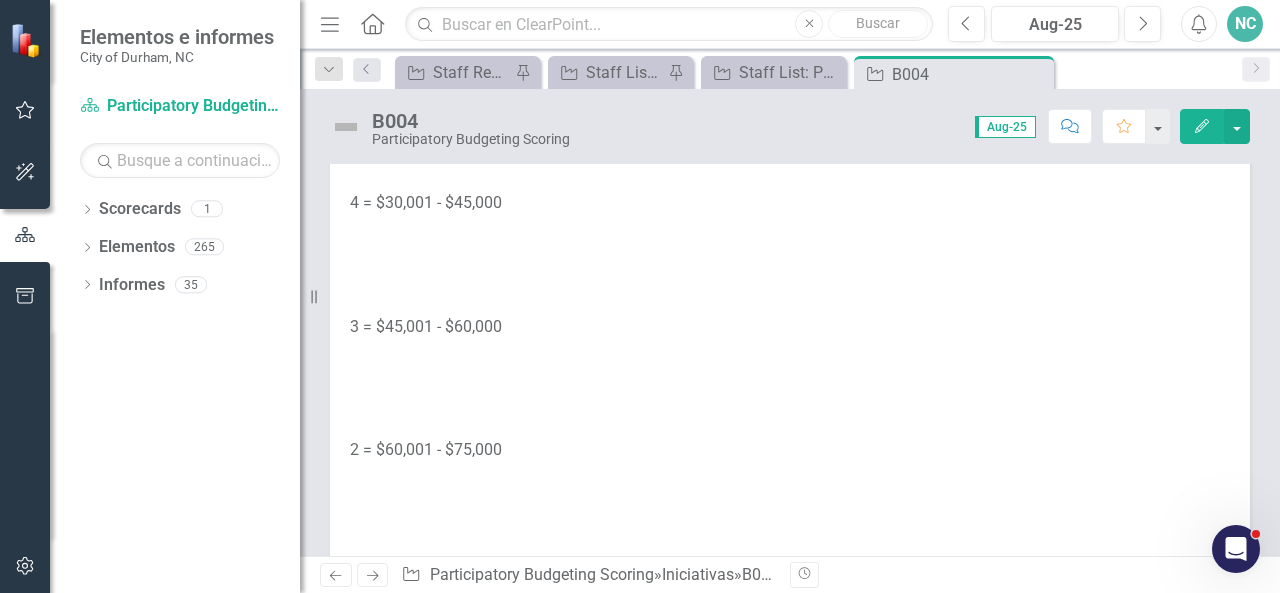 scroll, scrollTop: 2449, scrollLeft: 0, axis: vertical 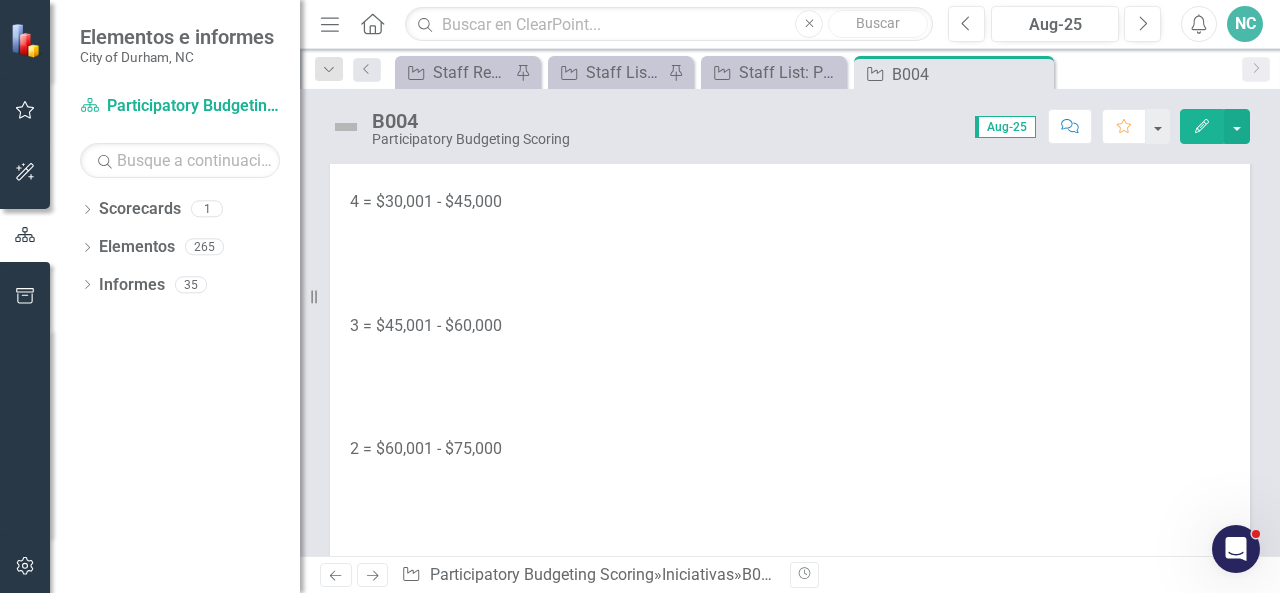 click at bounding box center (790, -137) 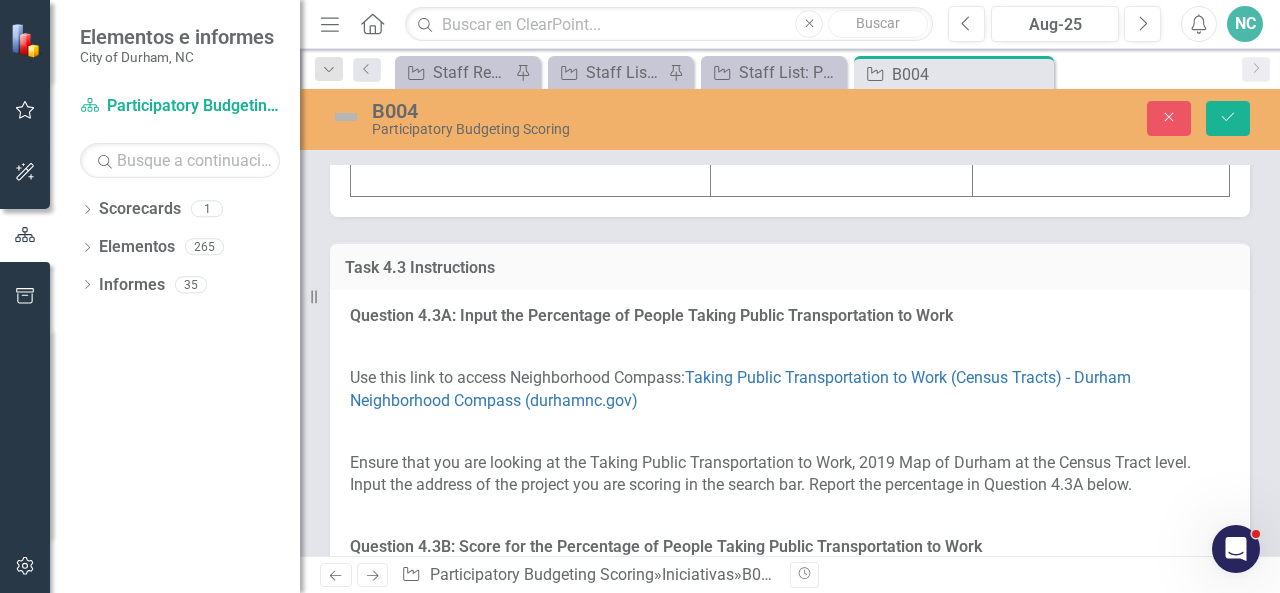 type on "<p>Please answer the questions below to score this project for equity. You will input the address of the project into Neighborhood Compass and find the selected data for the census block group that the project is located in. In the blue box below, input the number that you find. In the second blue box, use that number to determine the score 1-5 for that question. There are 16 fields to enter with blue headers.</p>
<p>&nbsp;</p>
<p>&nbsp;</p>
<p>&nbsp;</p>
<p><strong>Question 4.1A Input Median Household Income</strong></p>
<p>&nbsp;</p>
<p>&nbsp;</p>
<p>&nbsp;</p>
<p>Use this link to access Neighborhood Compass: <a href="https://compass.durhamnc.gov/en/compass/MEDINC/blockgroup/" target="_blank" rel="noreferrer noopener">Median Household Income (Census Blockgroups) - Durham Neighborhood Compass (durhamnc.gov)</a></p>
<p>&nbsp;</p>
<p>&nbsp;</p>
<p>&nbsp;</p>
<p>Ensure that you are looking at the 2019 Median Household Income Map of Durham (pictured below). Input the address of the project you are..." 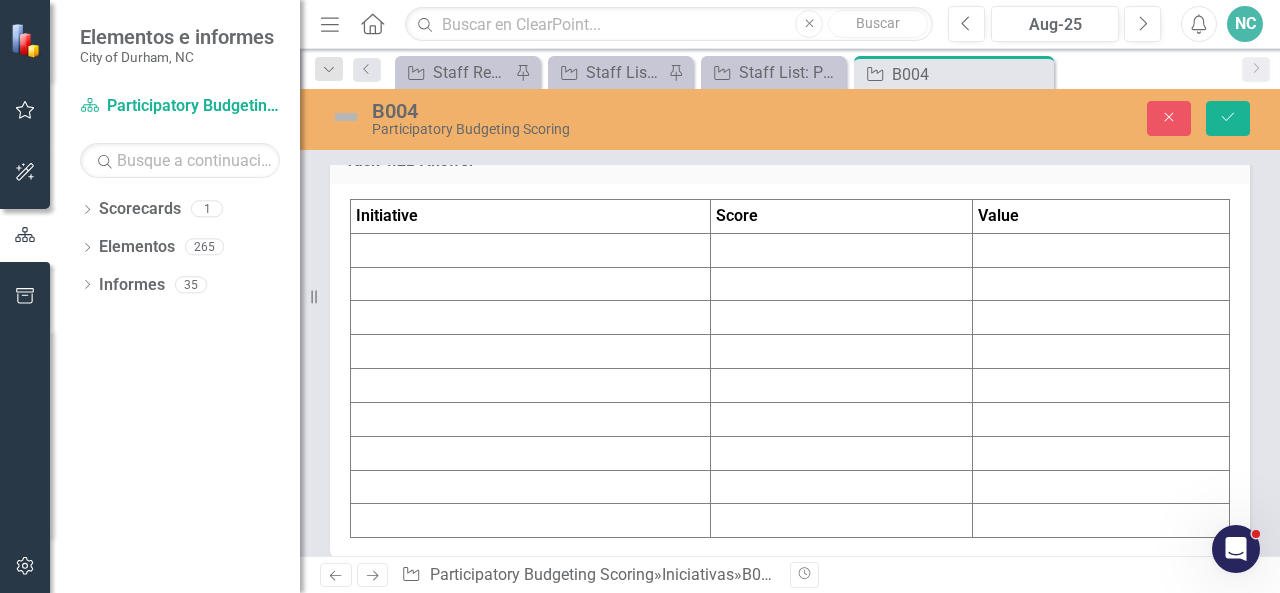scroll, scrollTop: 0, scrollLeft: 0, axis: both 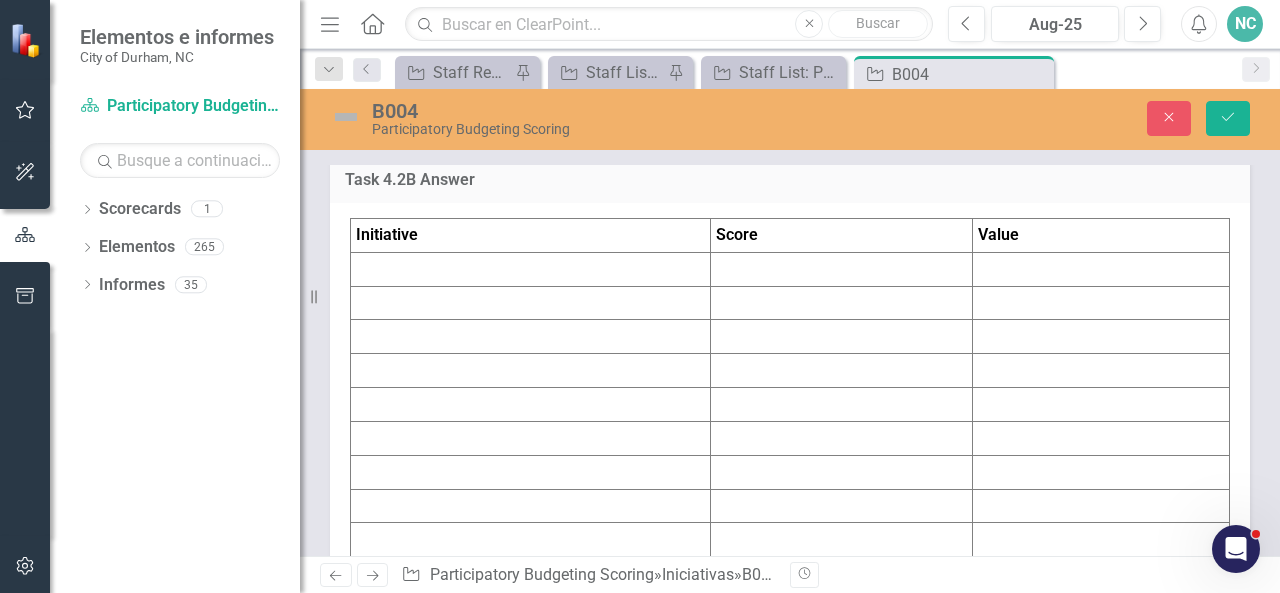 click at bounding box center [531, 269] 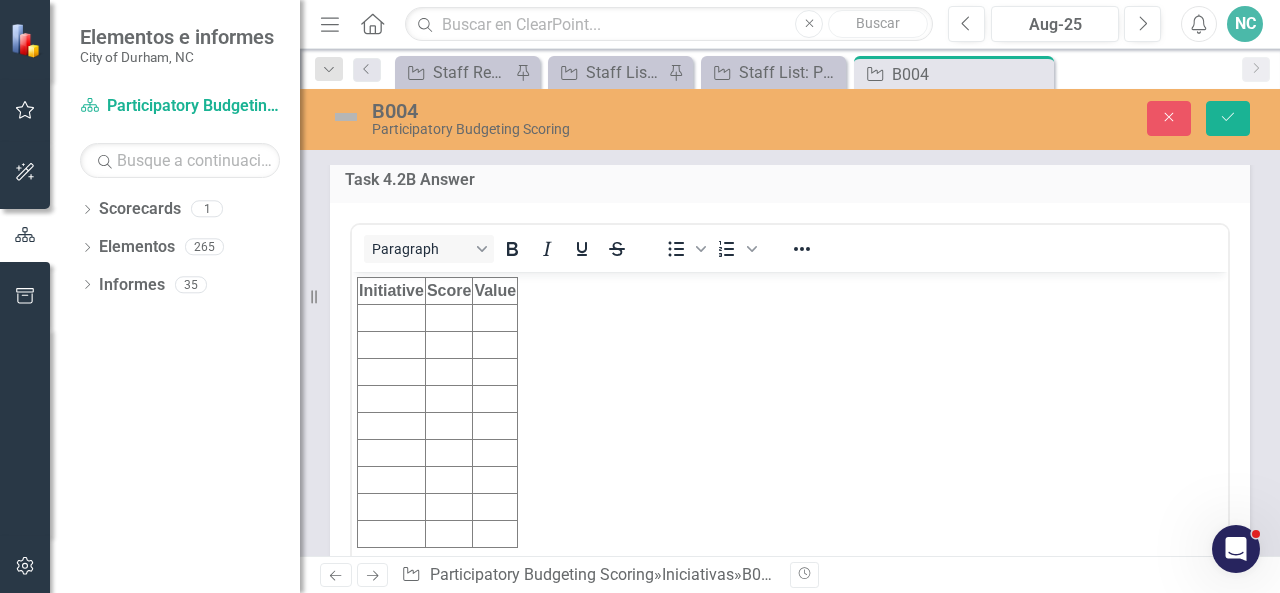 scroll, scrollTop: 0, scrollLeft: 0, axis: both 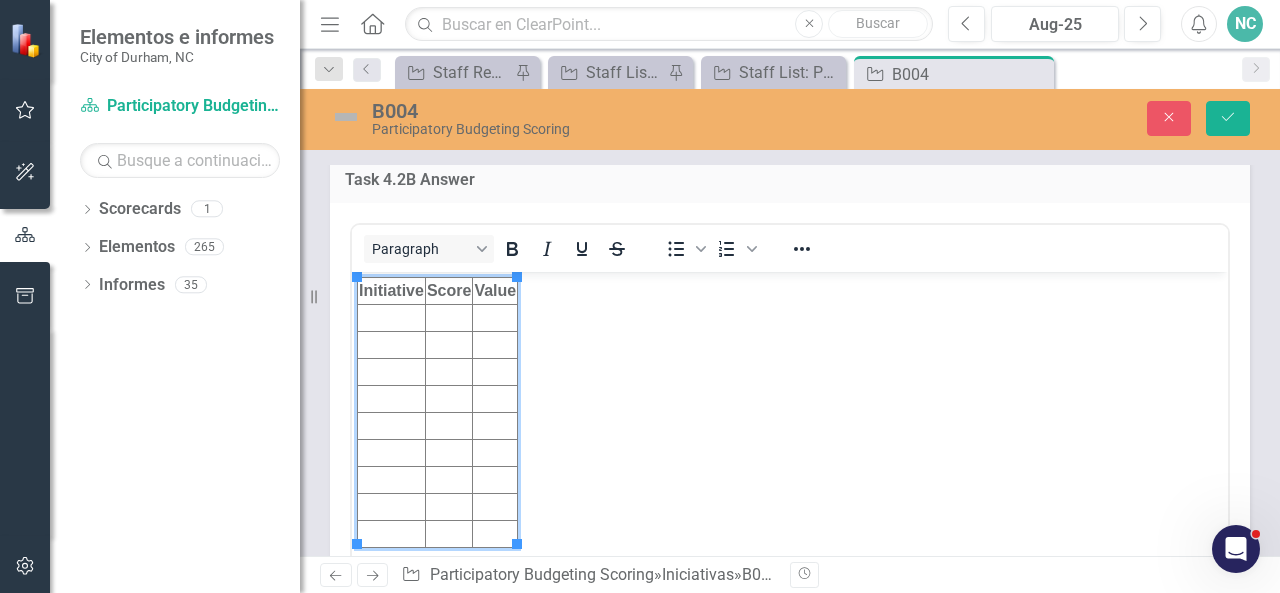click at bounding box center [392, 317] 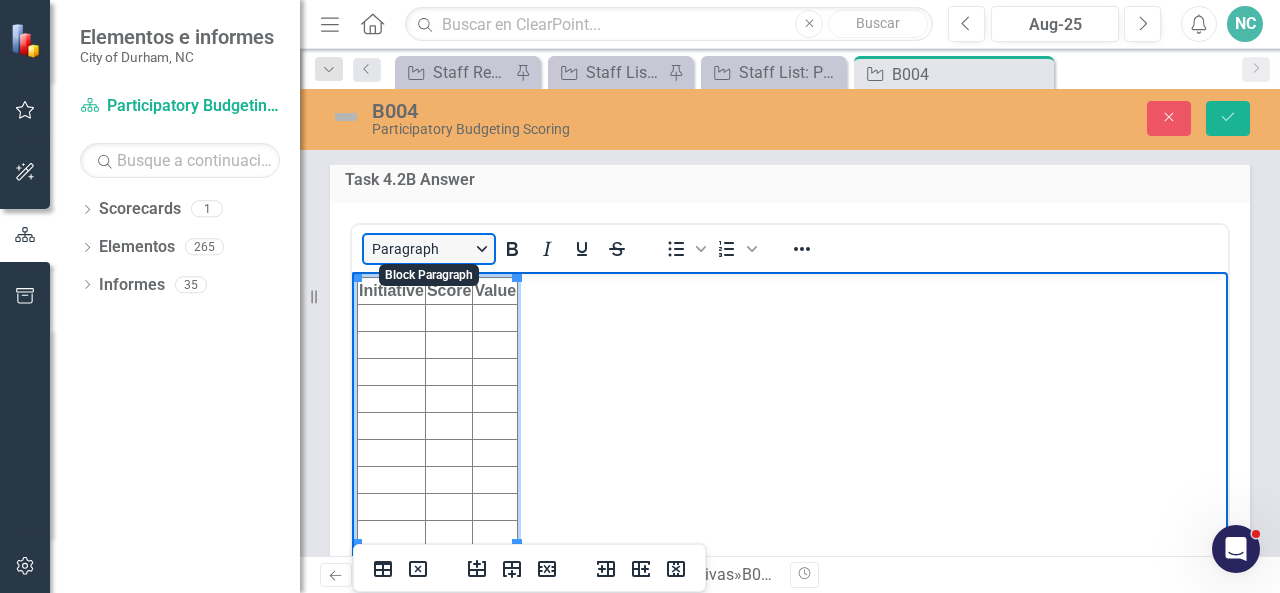 click on "Paragraph" at bounding box center (429, 249) 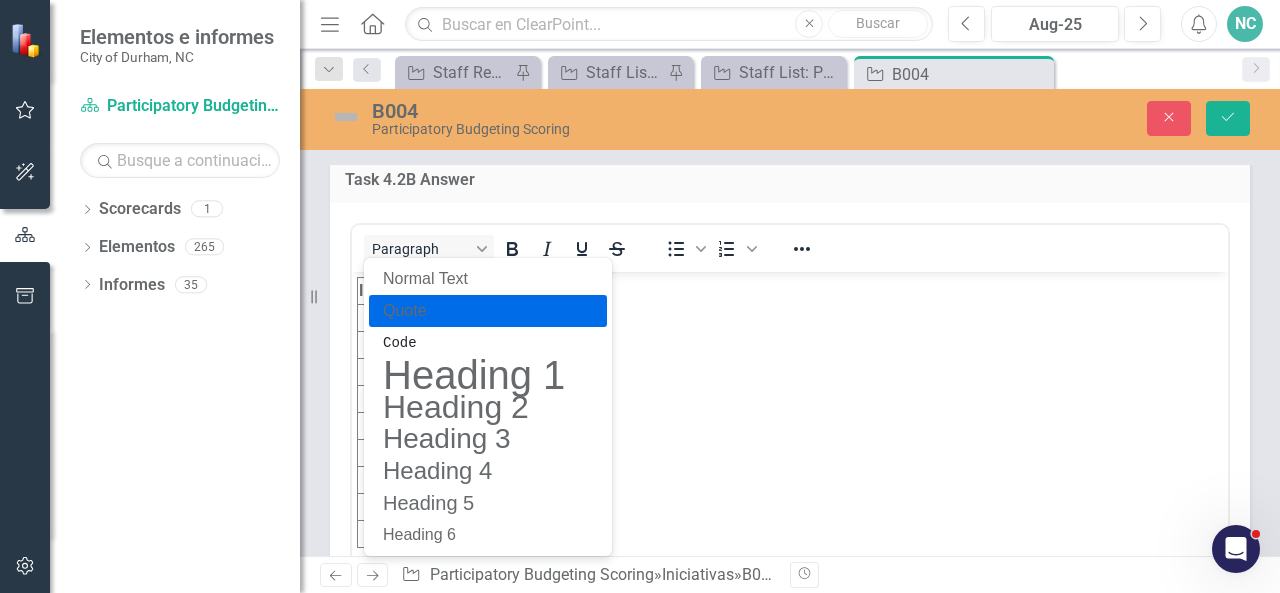 click on "Initiative Score Value" at bounding box center (790, 421) 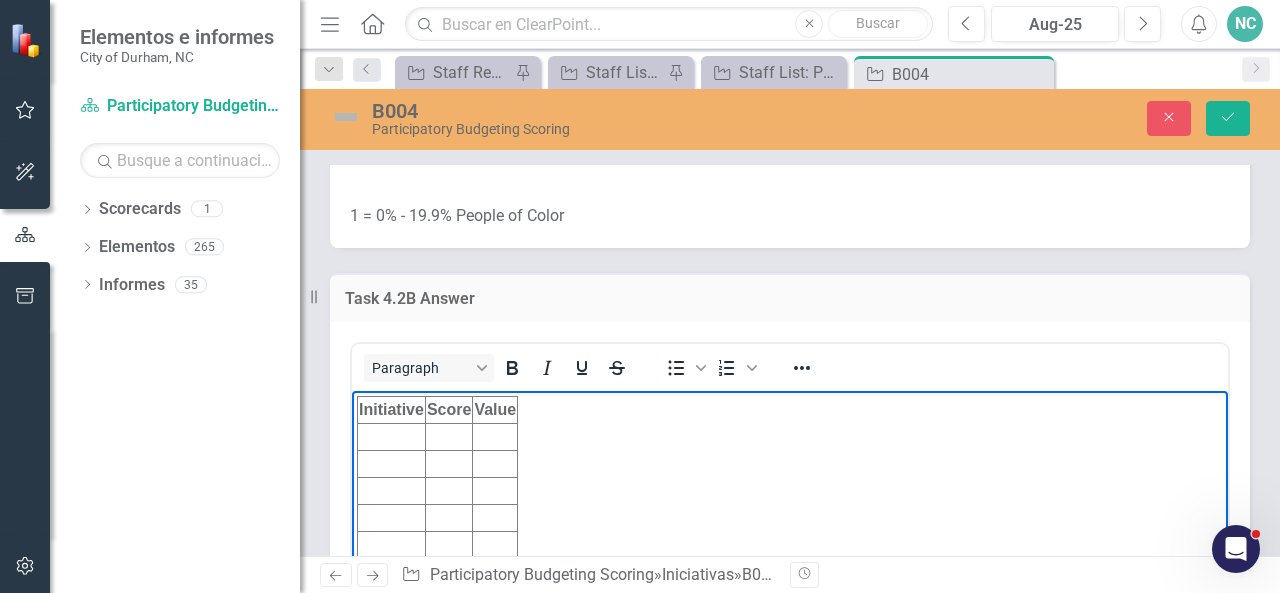 scroll, scrollTop: 2310, scrollLeft: 0, axis: vertical 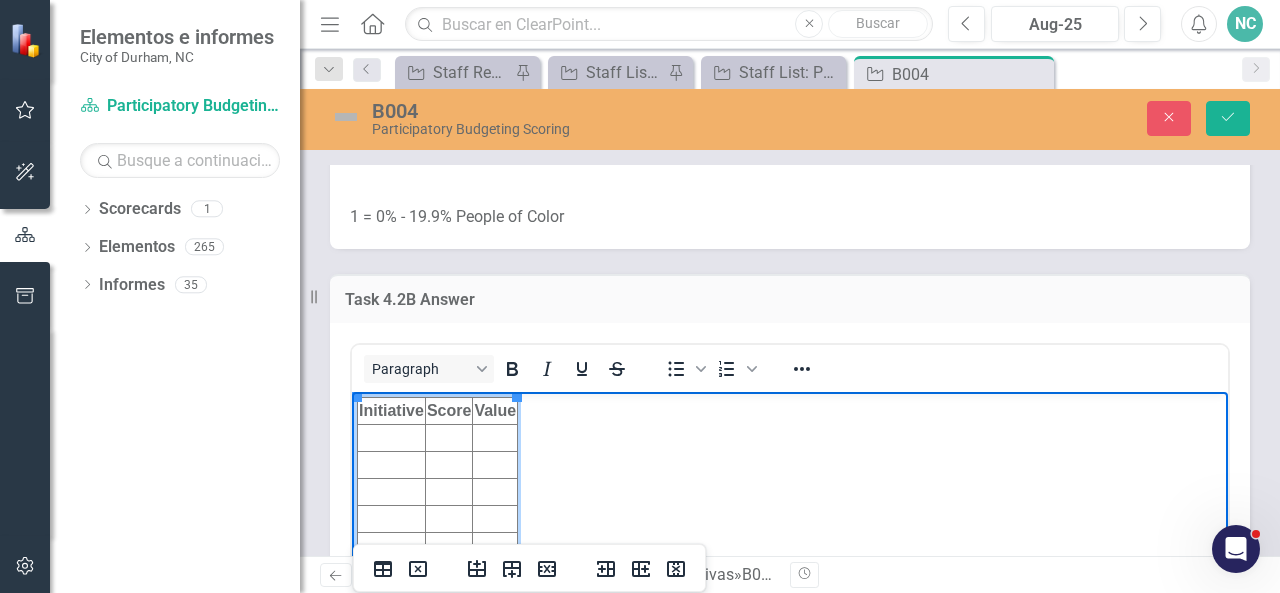 click at bounding box center (392, 437) 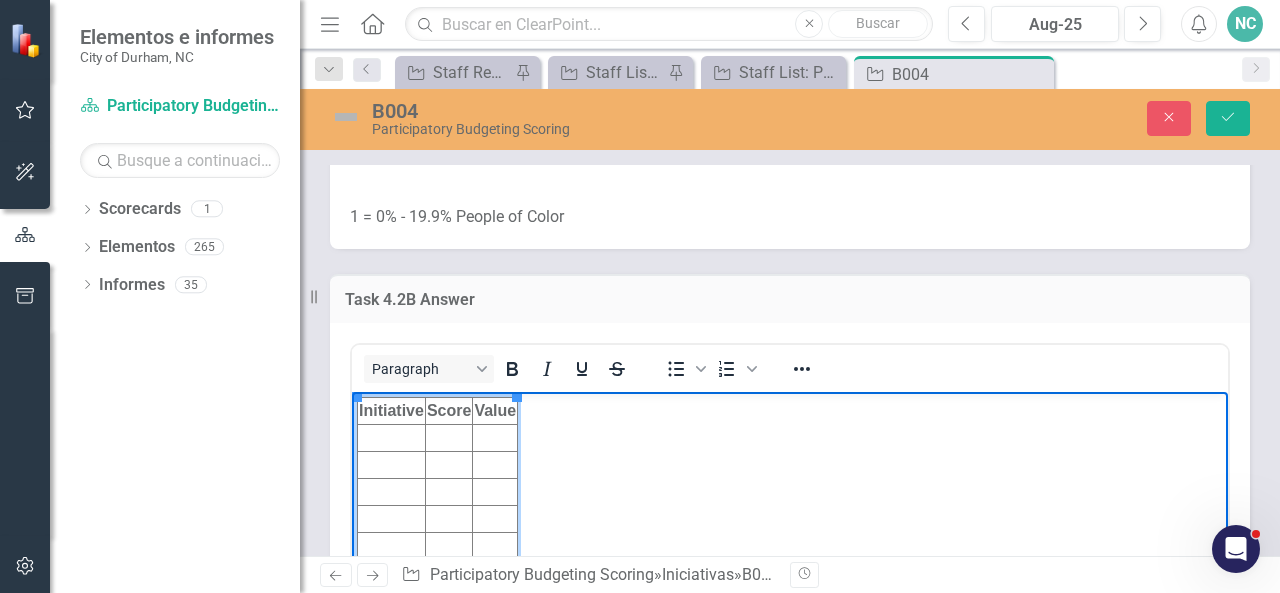 click on "Initiative Score Value" at bounding box center [790, 541] 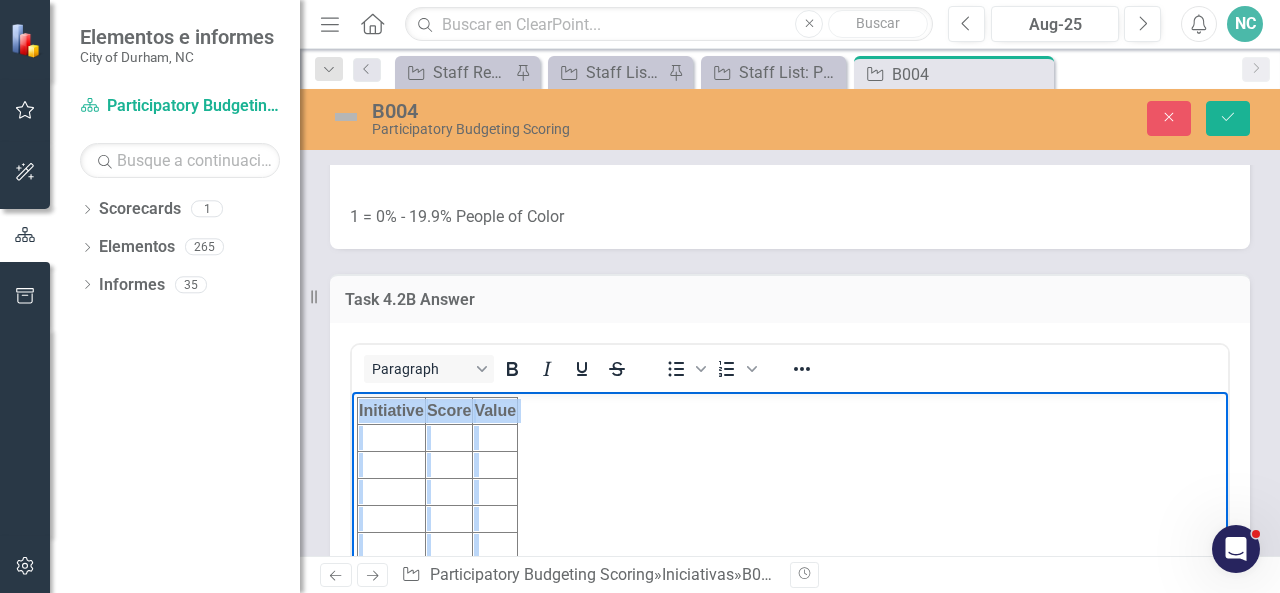 click on "Initiative Score Value" at bounding box center (790, 541) 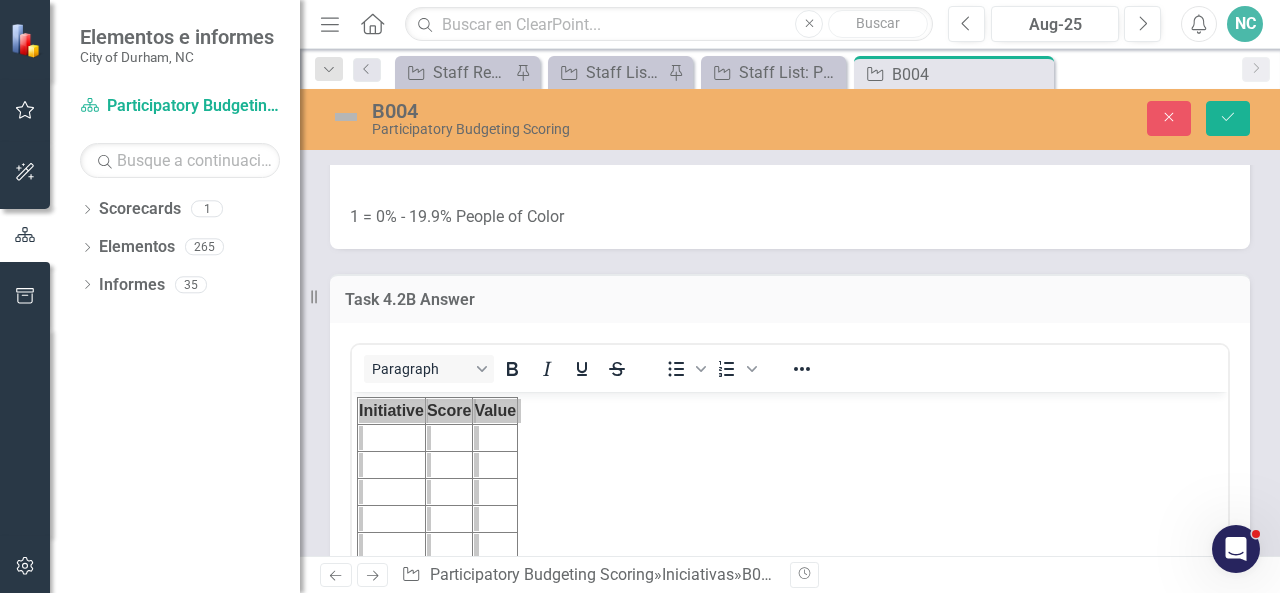 click on "Task 4.2B Answer" at bounding box center [790, 300] 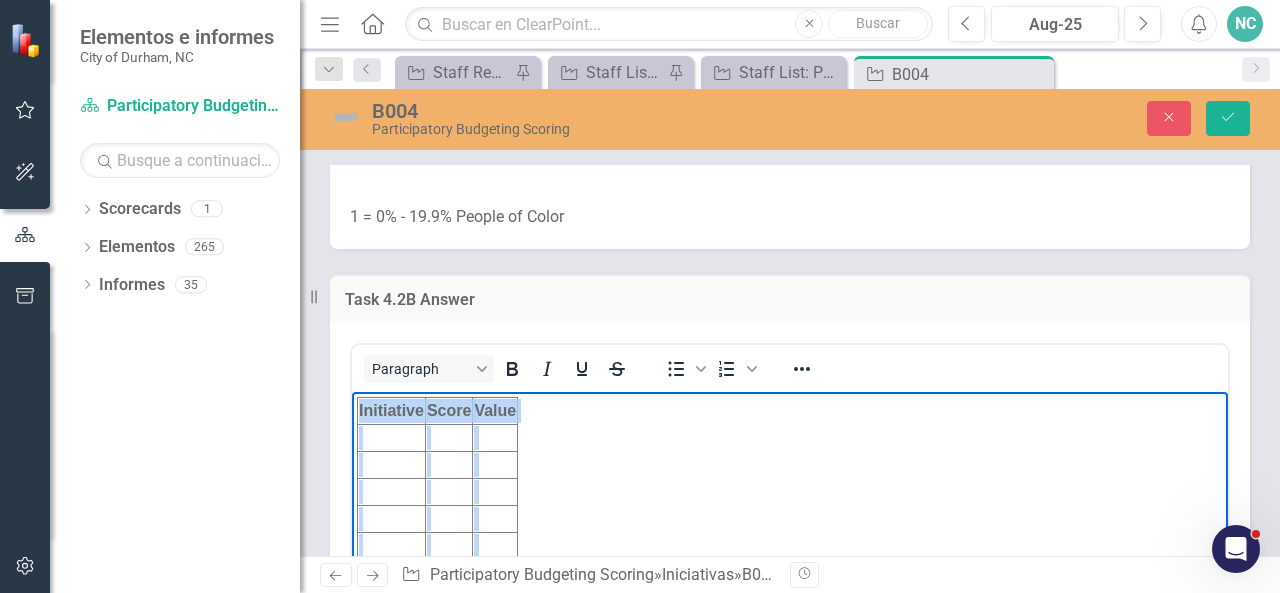 click on "Initiative Score Value" at bounding box center [790, 541] 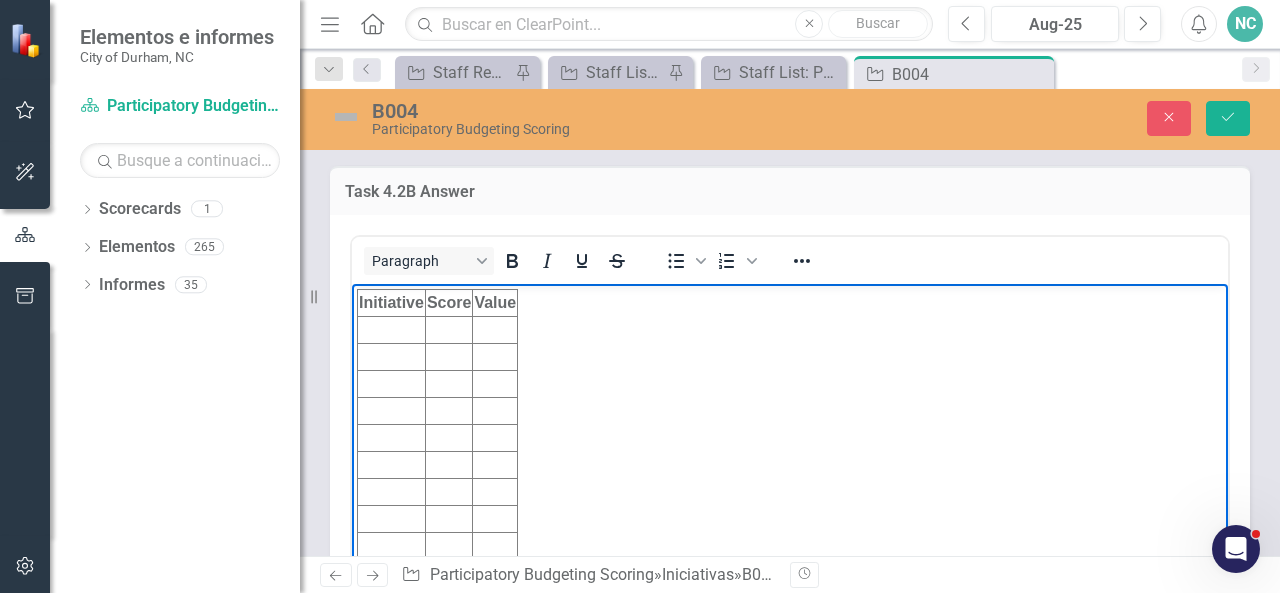 scroll, scrollTop: 2422, scrollLeft: 0, axis: vertical 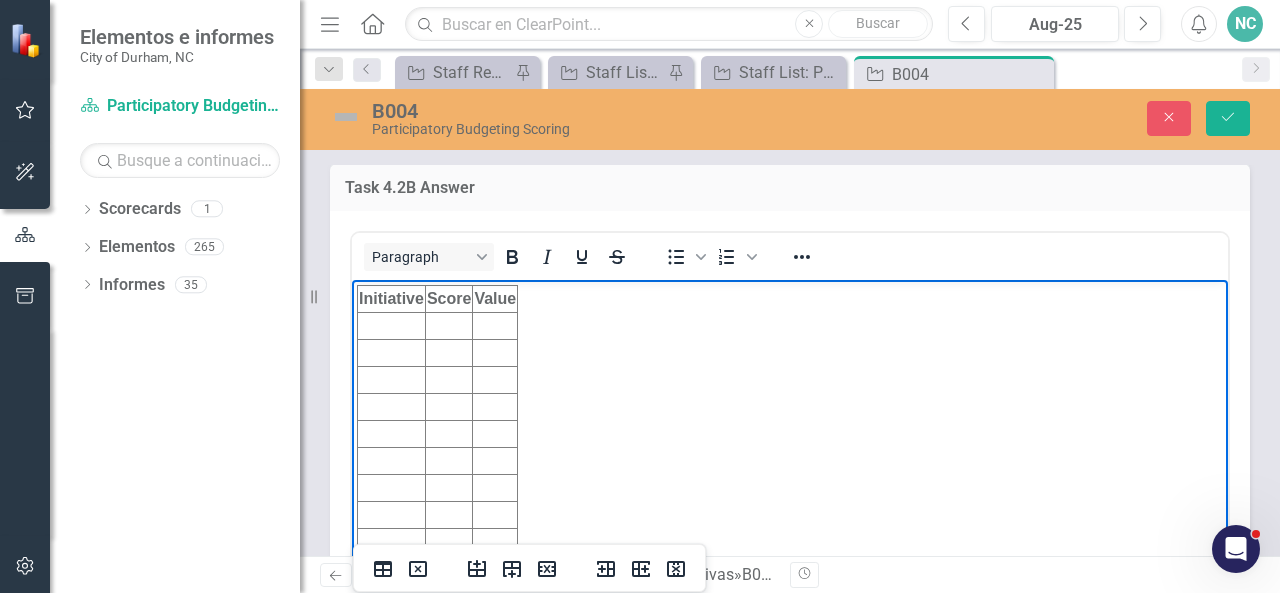 click at bounding box center [392, 325] 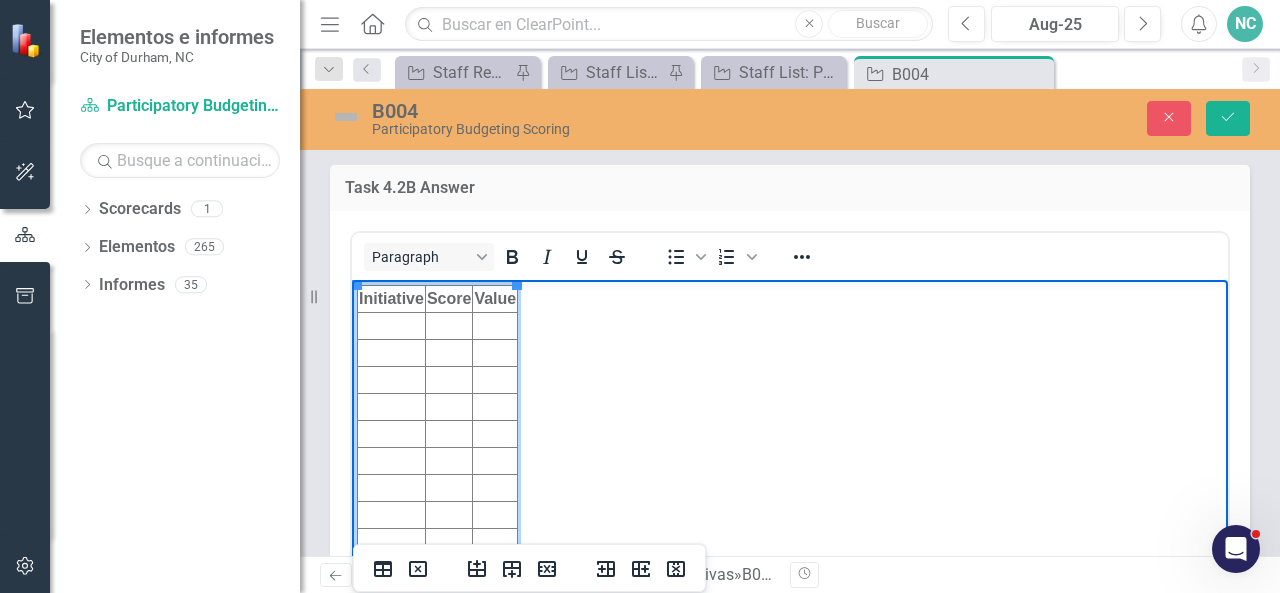 type 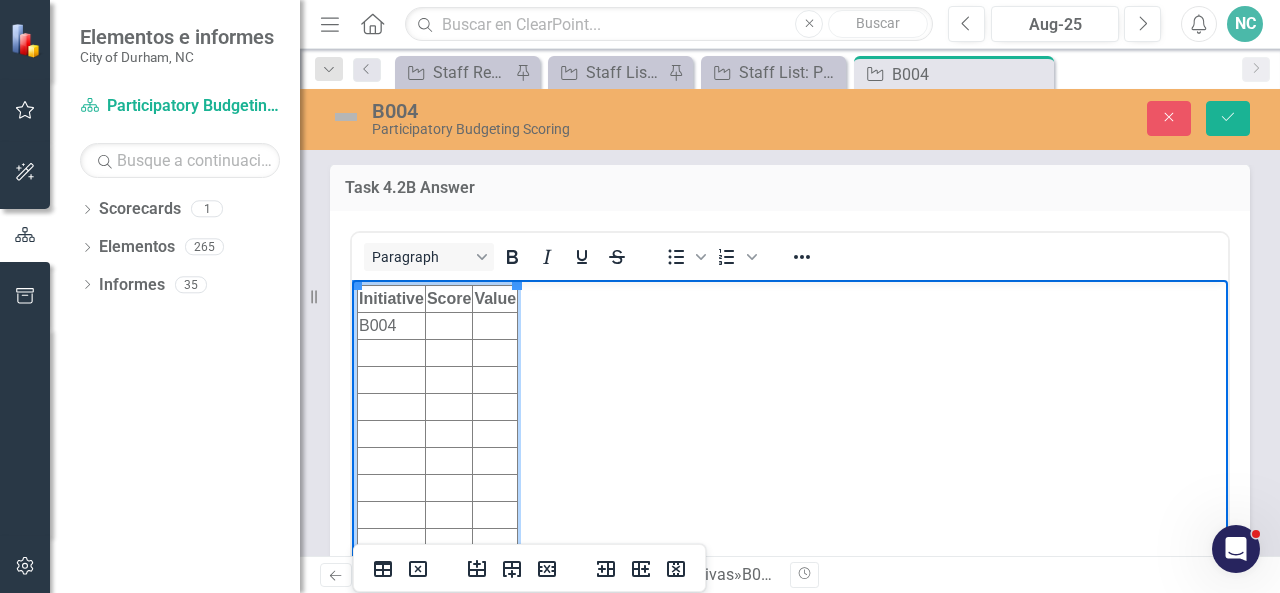 drag, startPoint x: 432, startPoint y: 325, endPoint x: 754, endPoint y: 405, distance: 331.7891 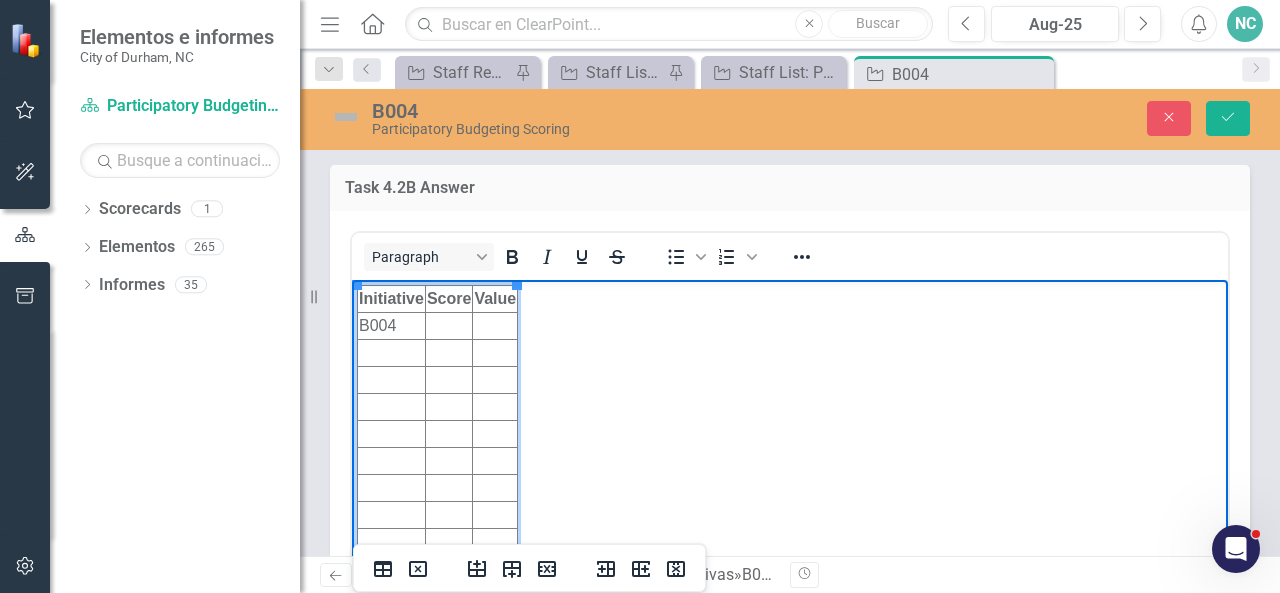 click on "Initiative Score Value B004" at bounding box center [790, 429] 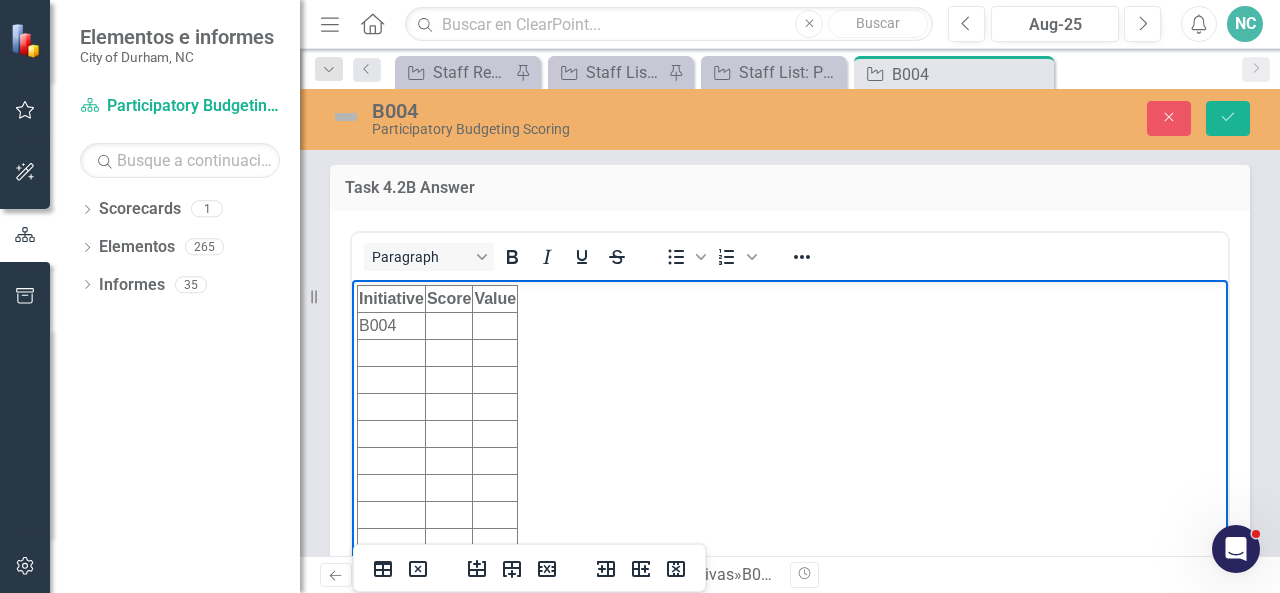 click at bounding box center [448, 325] 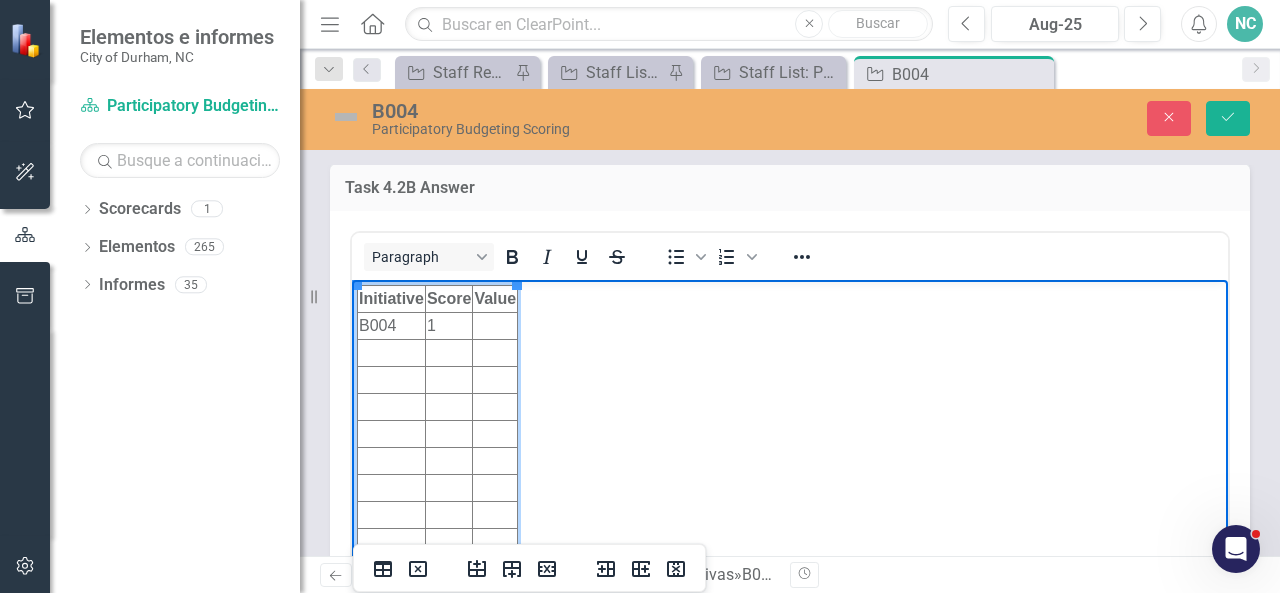 click at bounding box center [495, 325] 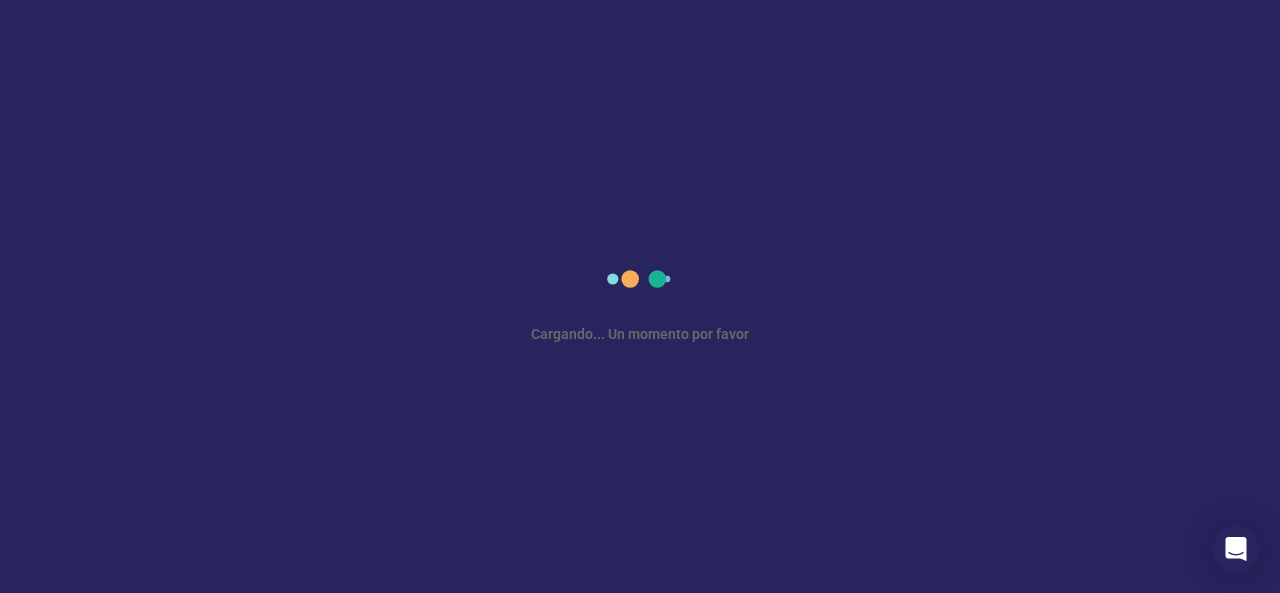 scroll, scrollTop: 0, scrollLeft: 0, axis: both 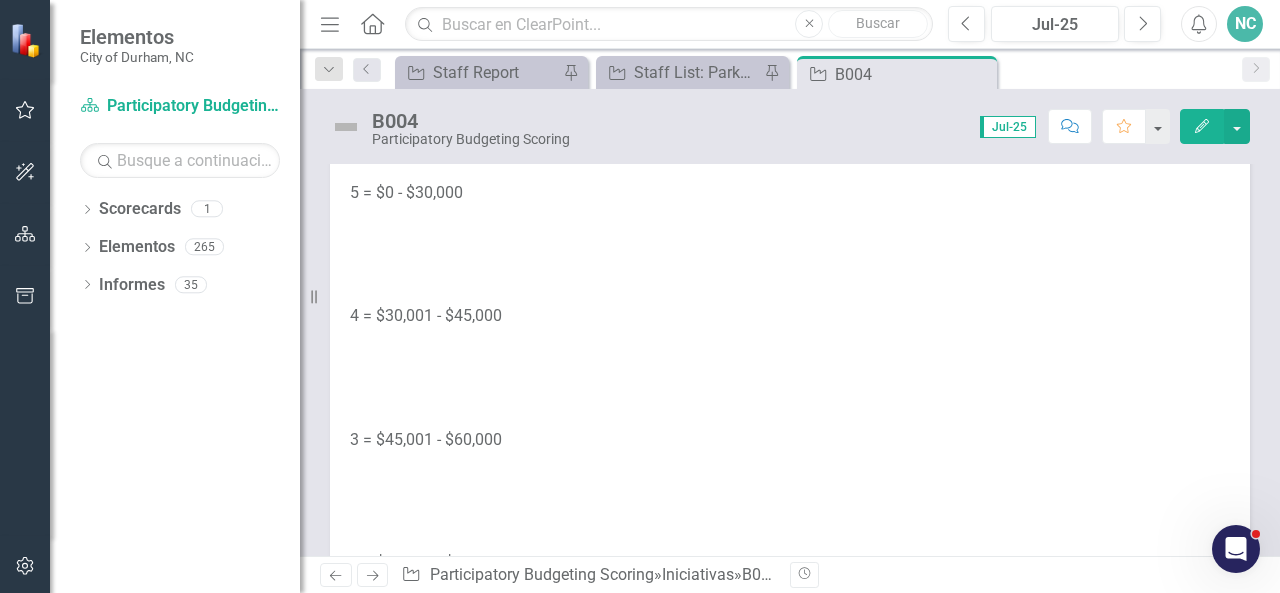 click on "Question 4.1B: Score Median Household Income" at bounding box center (524, -55) 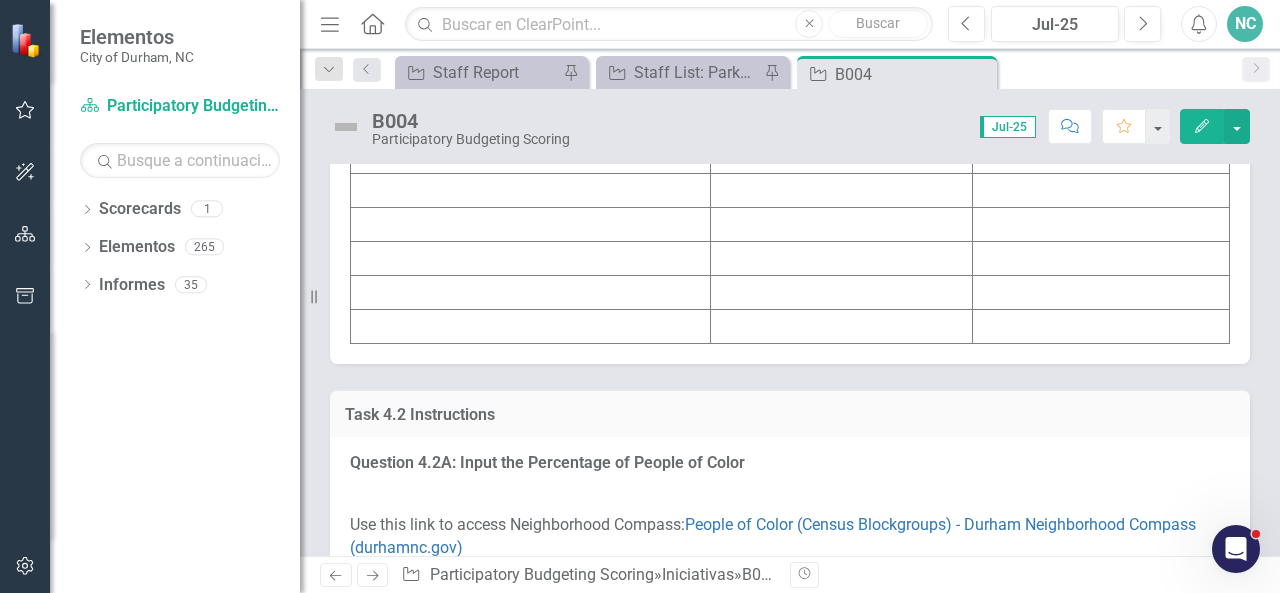 scroll, scrollTop: 3262, scrollLeft: 0, axis: vertical 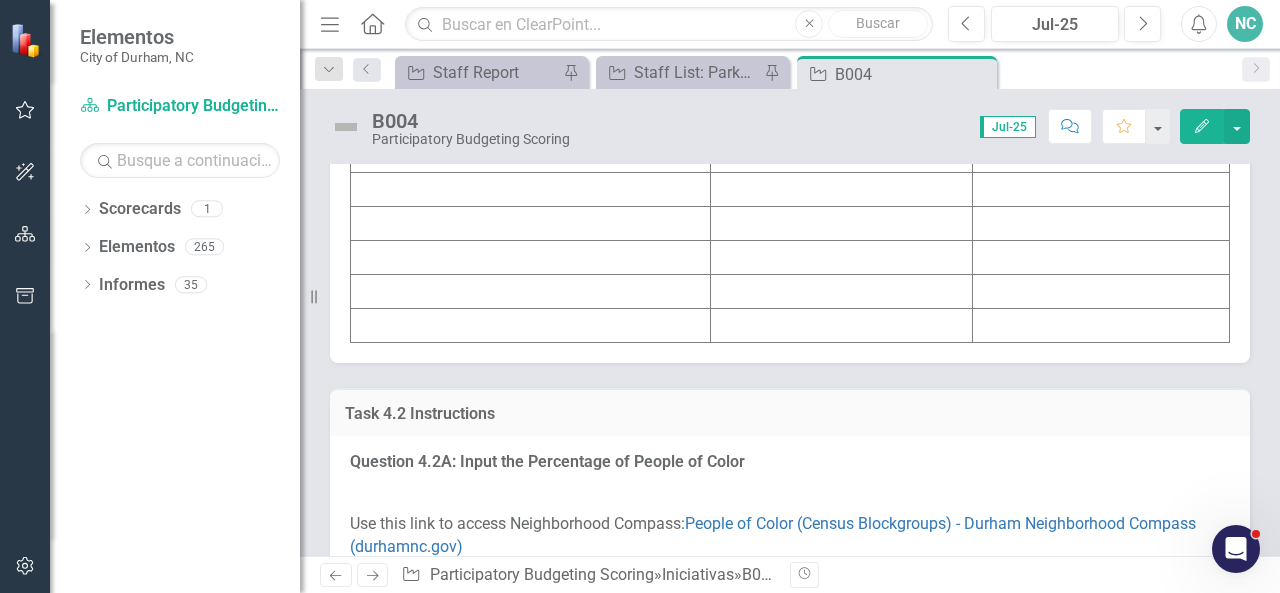 click at bounding box center (531, 55) 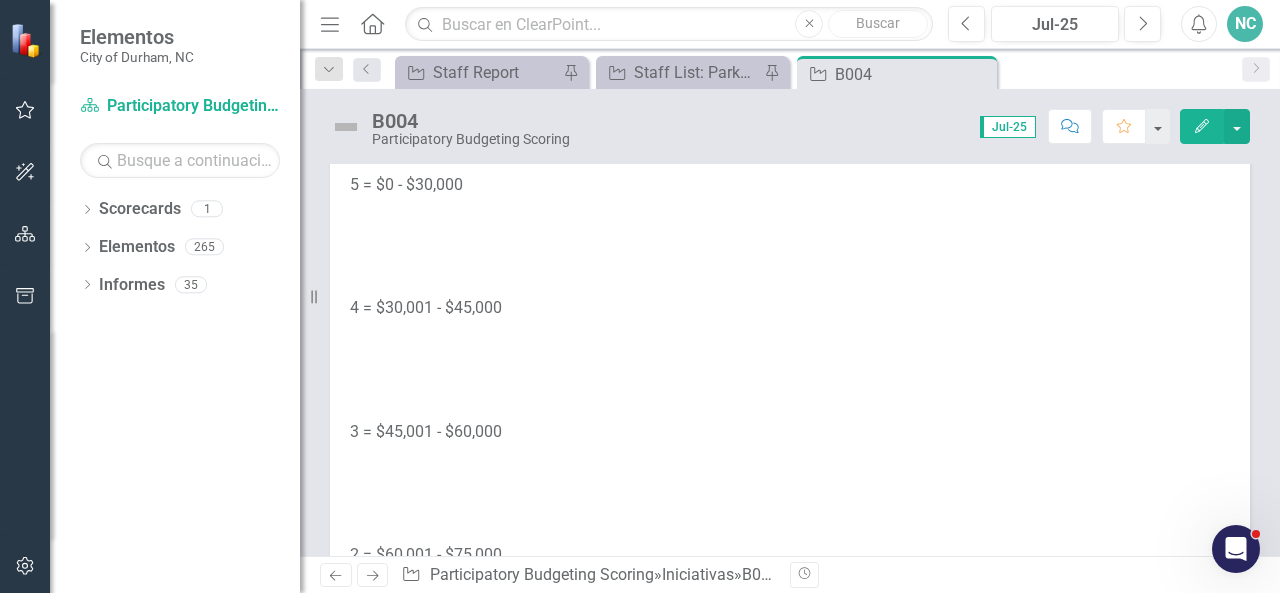 scroll, scrollTop: 2346, scrollLeft: 0, axis: vertical 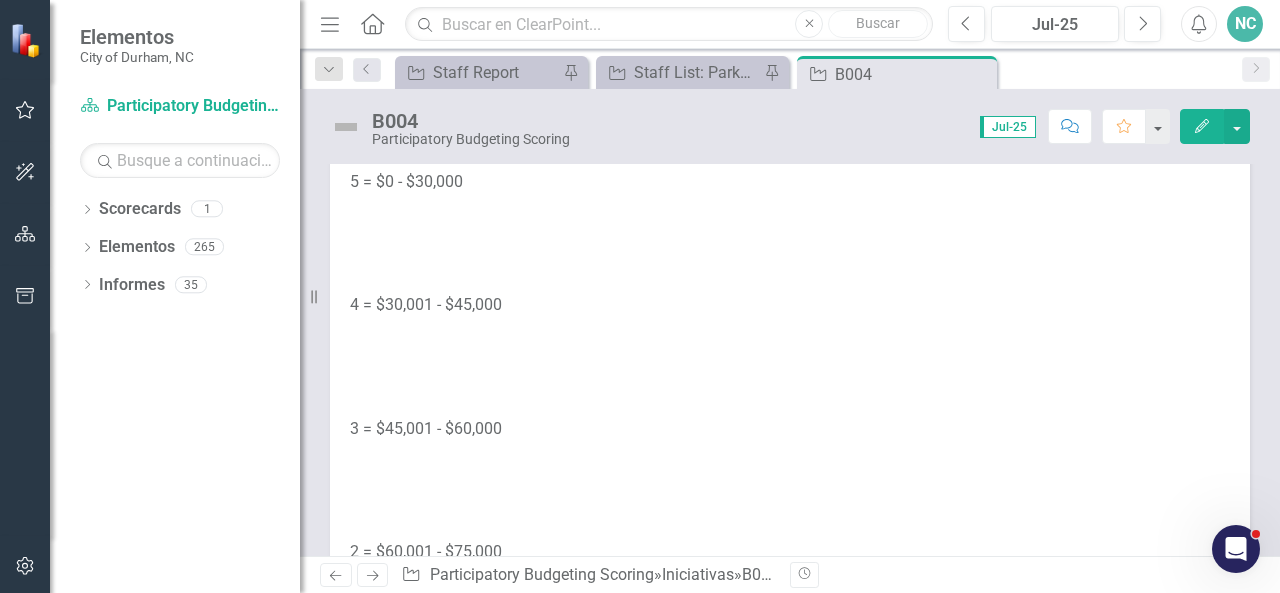 click at bounding box center [790, -34] 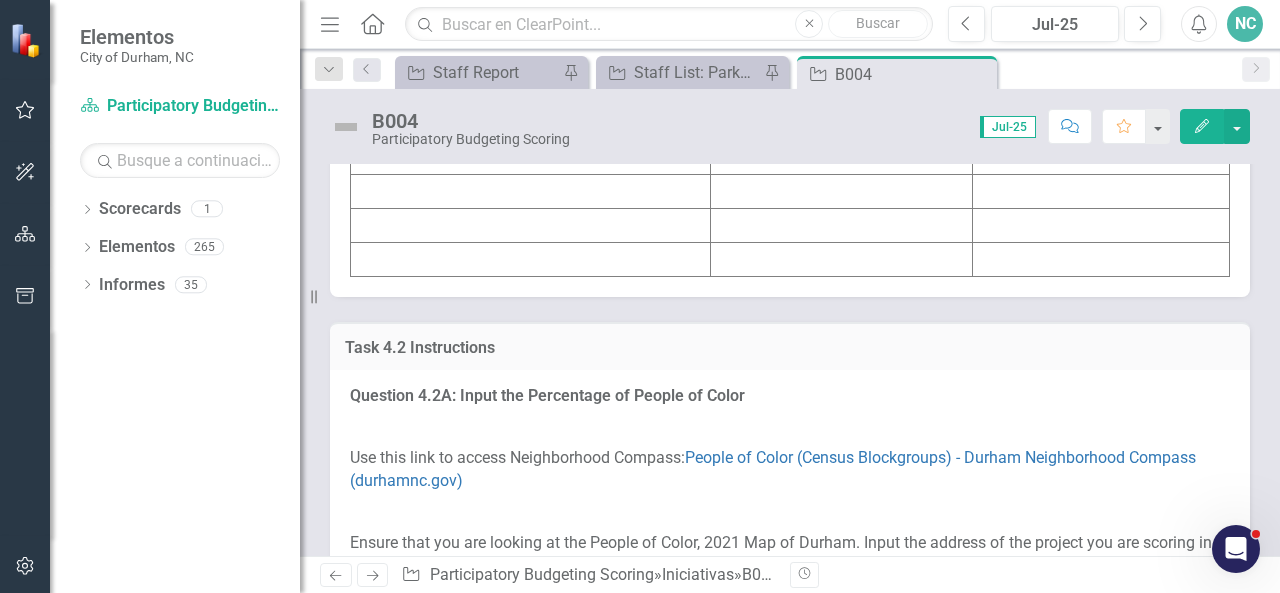 scroll, scrollTop: 3329, scrollLeft: 0, axis: vertical 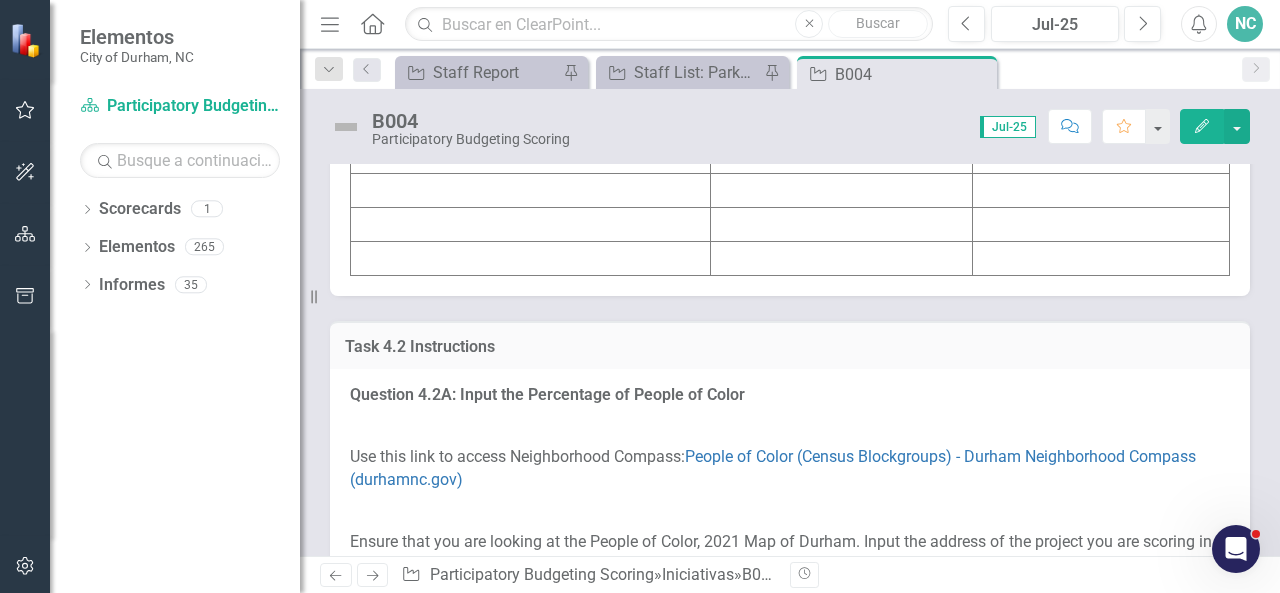 click at bounding box center (531, -12) 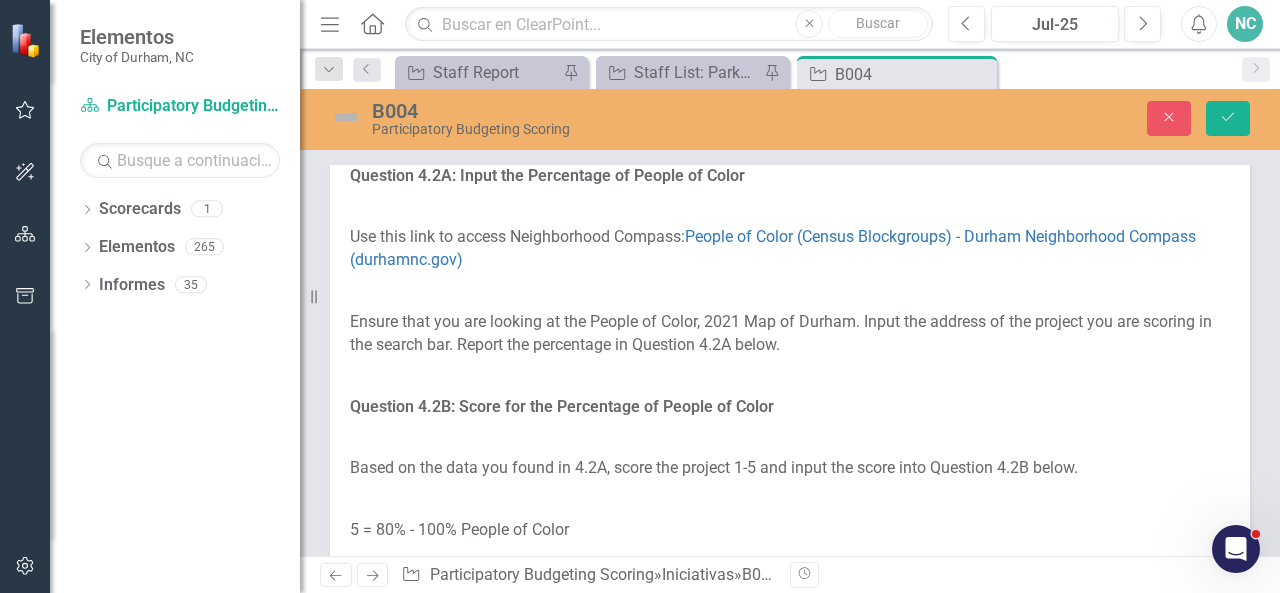 type on "<table border="1">
<colgroup>
<col>
<col>
<col>
</colgroup>
<tbody>
<tr>
<td><strong>Initiative</strong></td>
<td><strong>Score</strong></td>
<td><strong>Value</strong></td>
</tr>
<tr>
<td>&nbsp;</td>
<td>&nbsp;</td>
<td>&nbsp;</td>
</tr>
<tr>
<td>&nbsp;</td>
<td>&nbsp;</td>
<td>&nbsp;</td>
</tr>
<tr>
<td>&nbsp;</td>
<td>&nbsp;</td>
<td>&nbsp;</td>
</tr>
<tr>
<td>&nbsp;</td>
<td>&nbsp;</td>
<td>&nbsp;</td>
</tr>
<tr>
<td>&nbsp;</td>
<td>&nbsp;</td>
<td>&nbsp;</td>
</tr>
<tr>
<td>&nbsp;</td>
<td>&nbsp;</td>
<td>&nbsp;</td>
</tr>
<tr>
<td>&nbsp;</td>
<td>&nbsp;</td>
<td>&nbsp;</td>
</tr>
<tr>
<td>&nbsp;</td>
<td>&nbsp;</td>
<td>&nbsp;</td>
</tr>
<tr>
<td>&nbsp;</td>
<td>&nbsp;</td>
<td>&nbsp;</td>
</tr>
</tbody>
</table>" 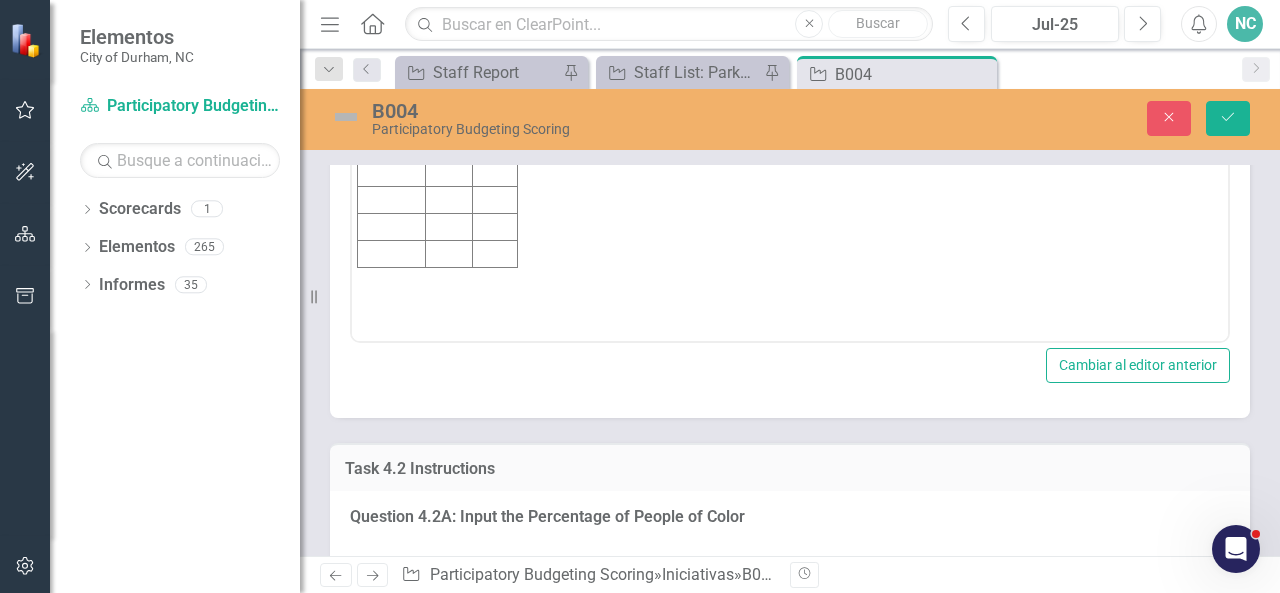 scroll, scrollTop: 0, scrollLeft: 0, axis: both 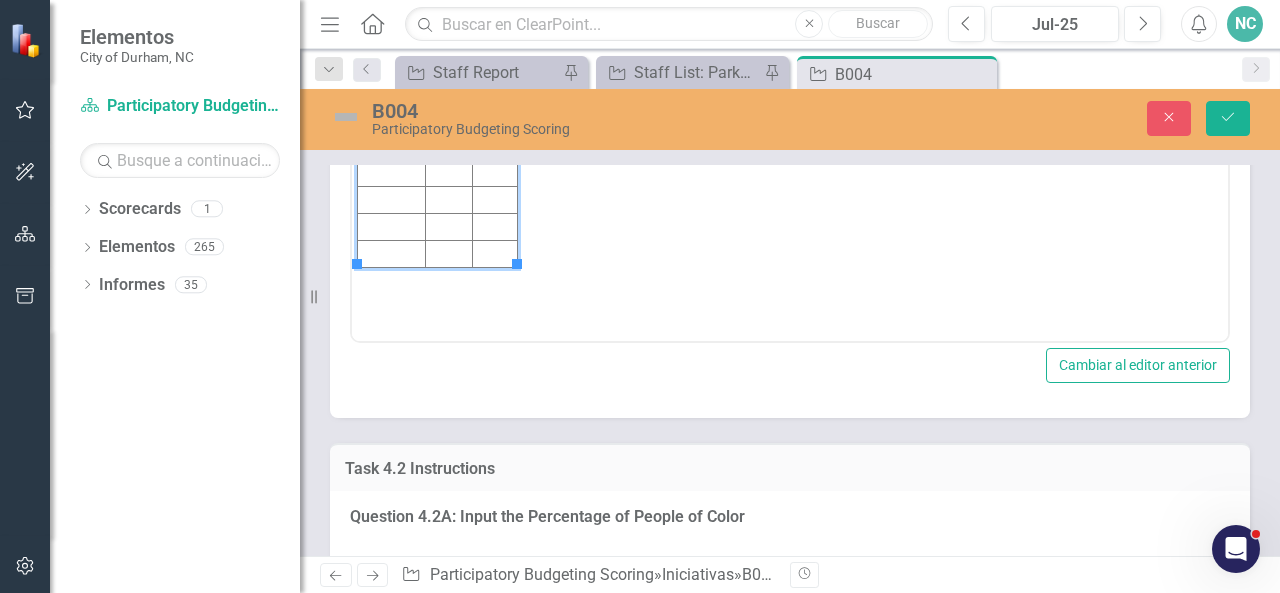 click at bounding box center [392, 38] 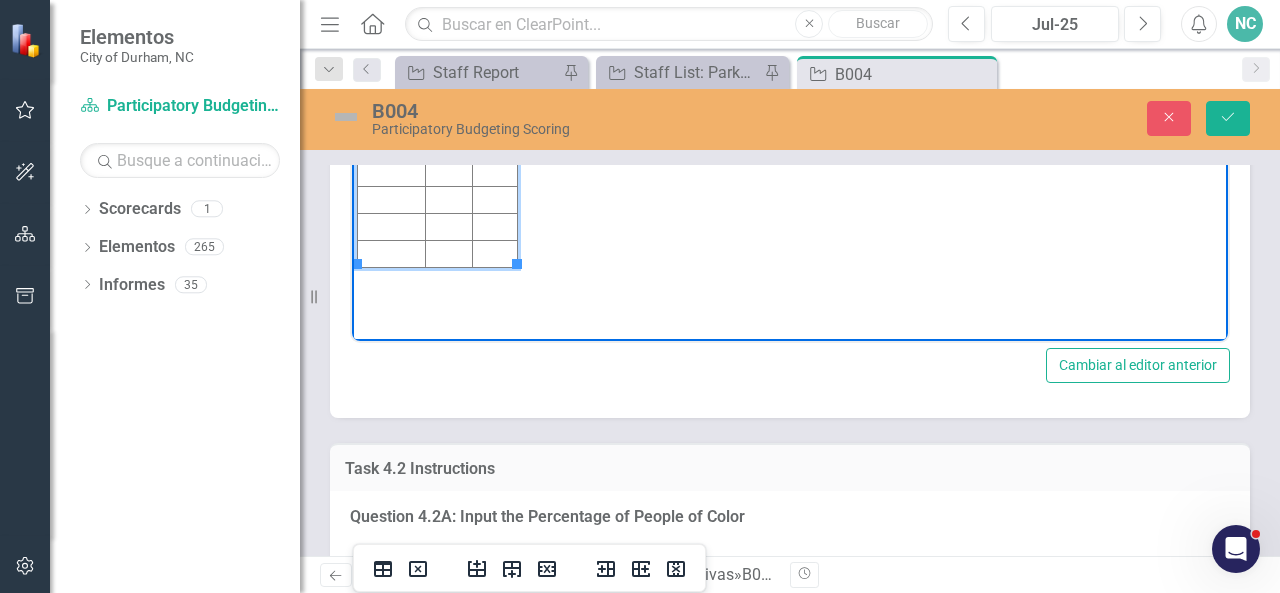 type 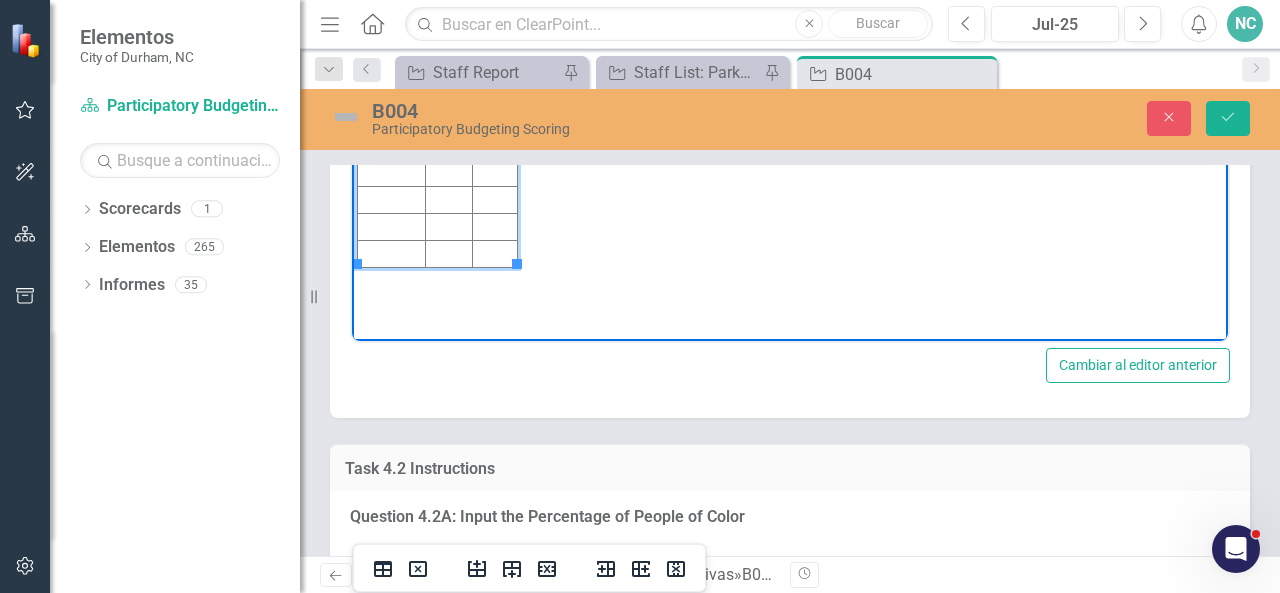click at bounding box center (448, 38) 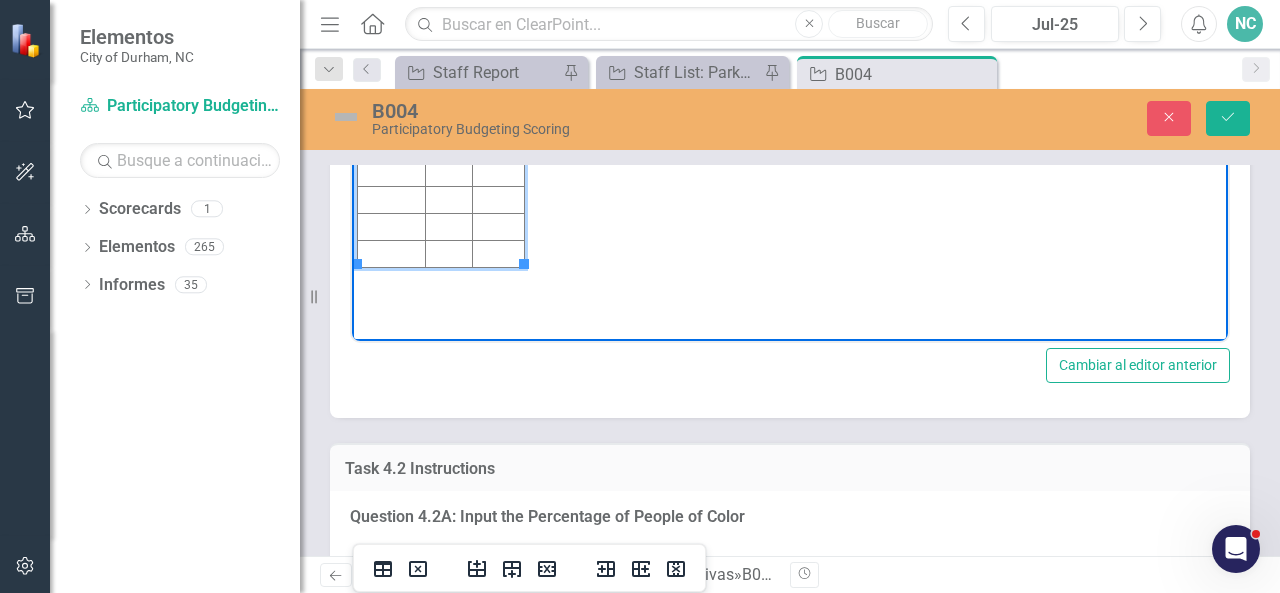 click on "14,500" at bounding box center (499, 38) 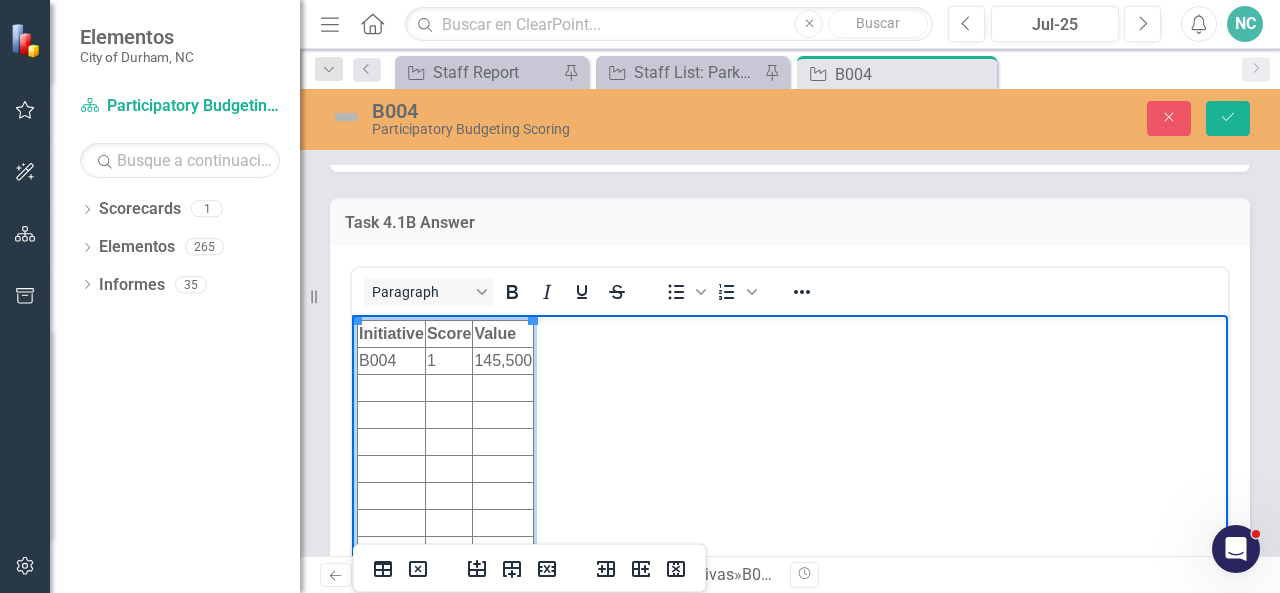scroll, scrollTop: 3005, scrollLeft: 0, axis: vertical 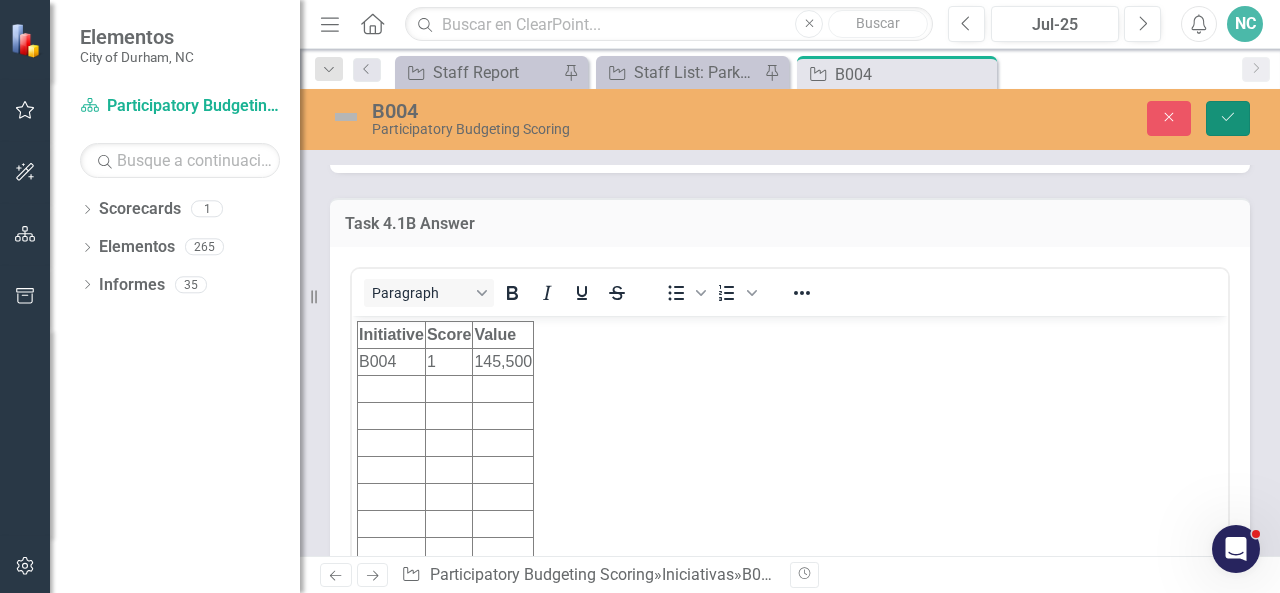 click on "Guardar" 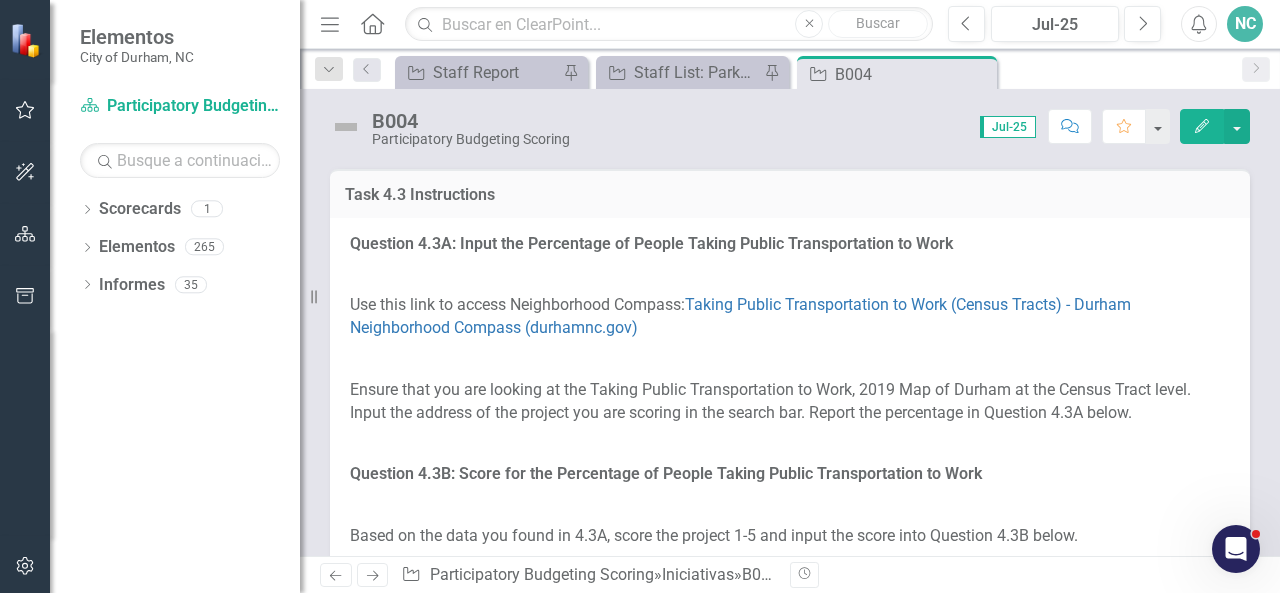scroll, scrollTop: 4664, scrollLeft: 0, axis: vertical 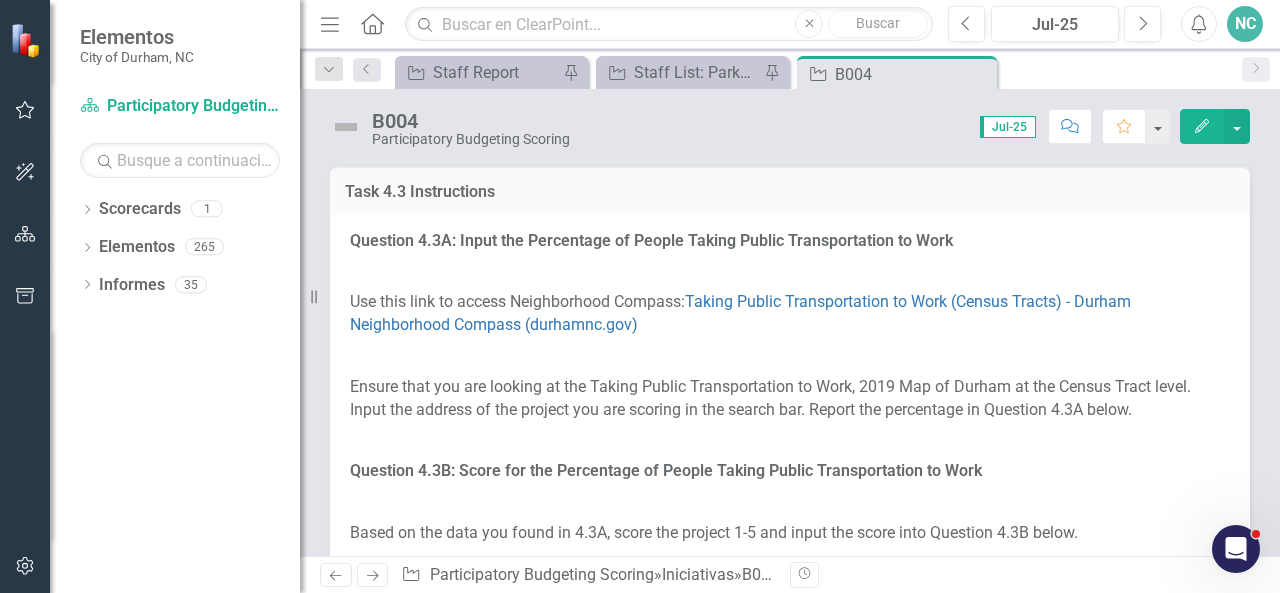 click at bounding box center [531, -167] 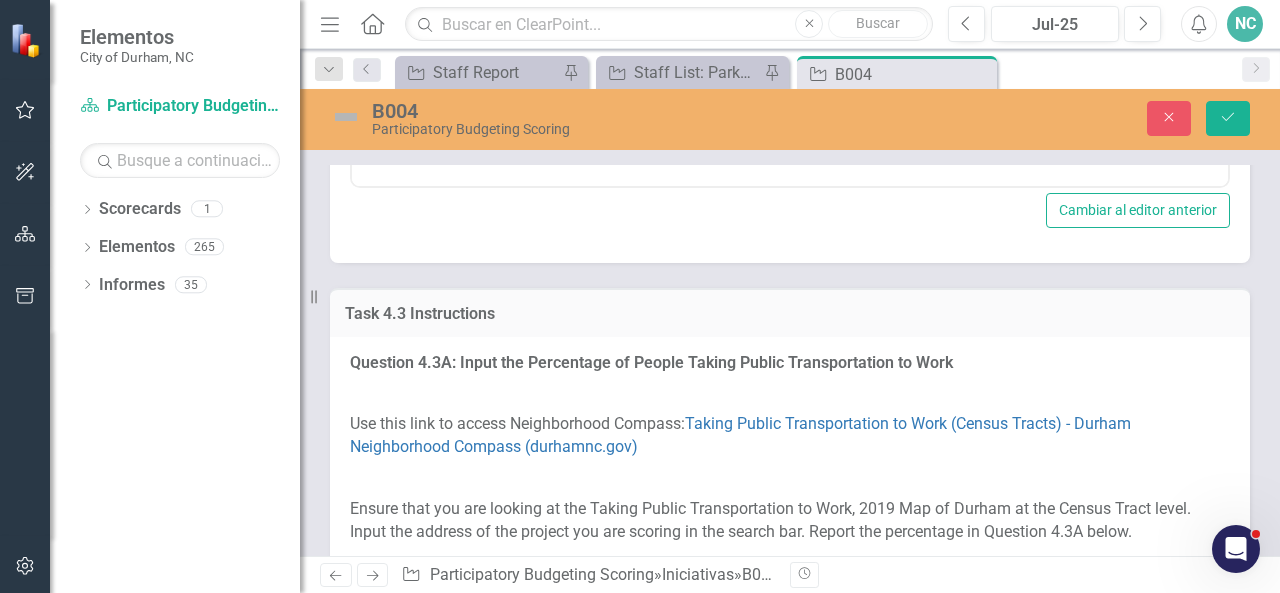 scroll, scrollTop: 0, scrollLeft: 0, axis: both 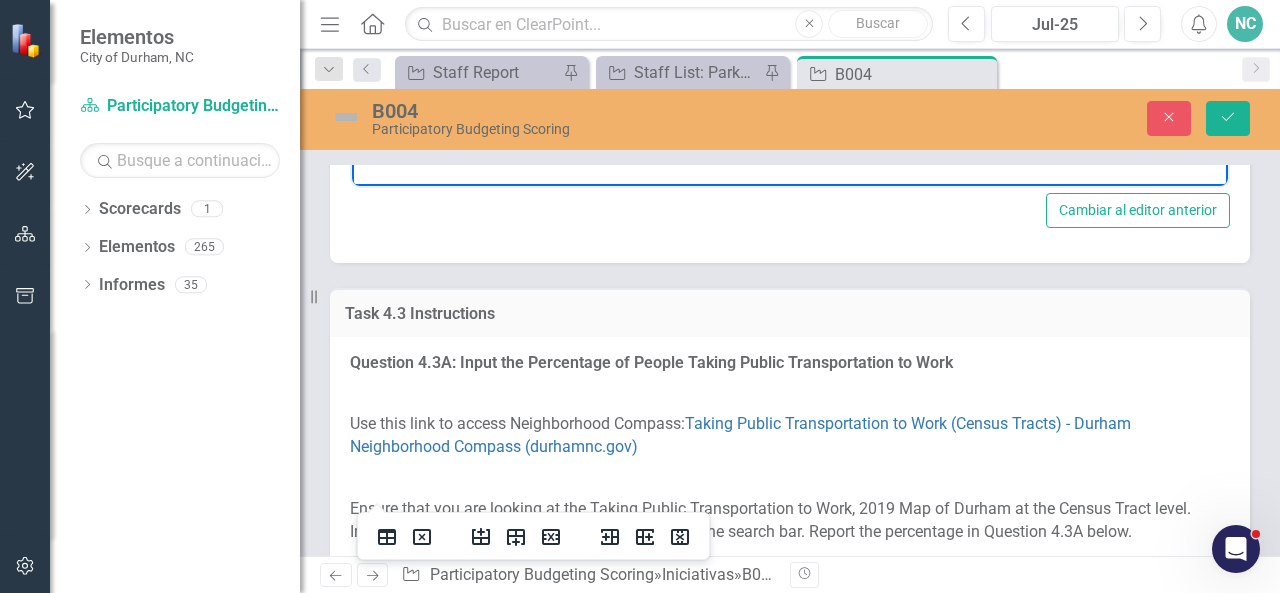 click at bounding box center [392, -117] 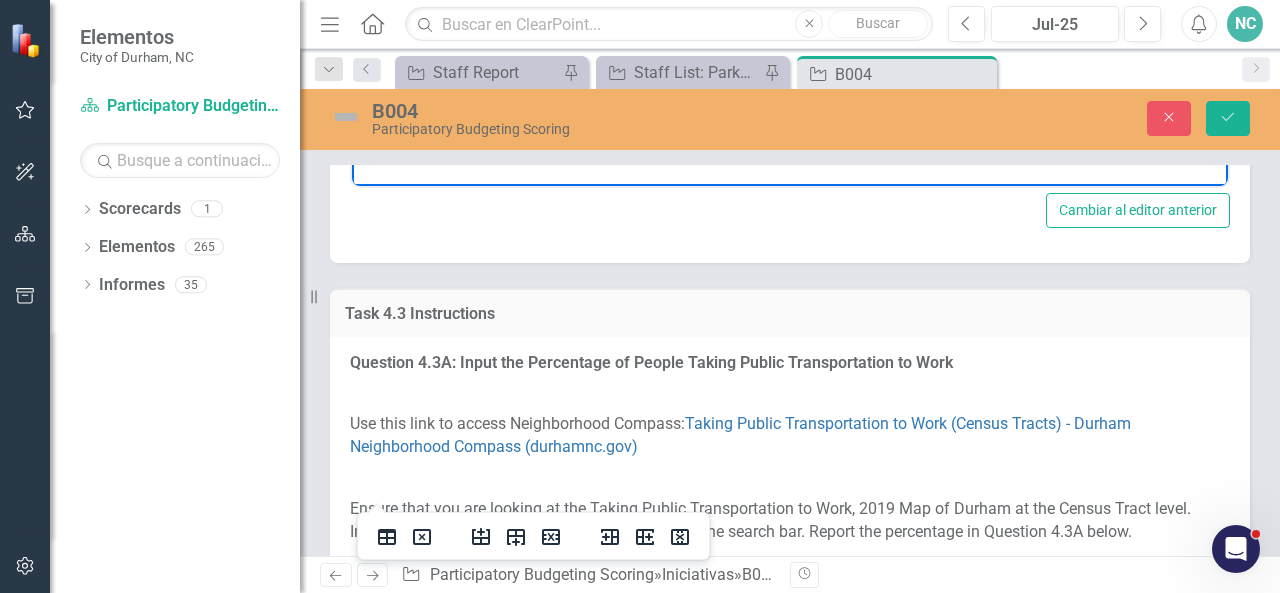 type 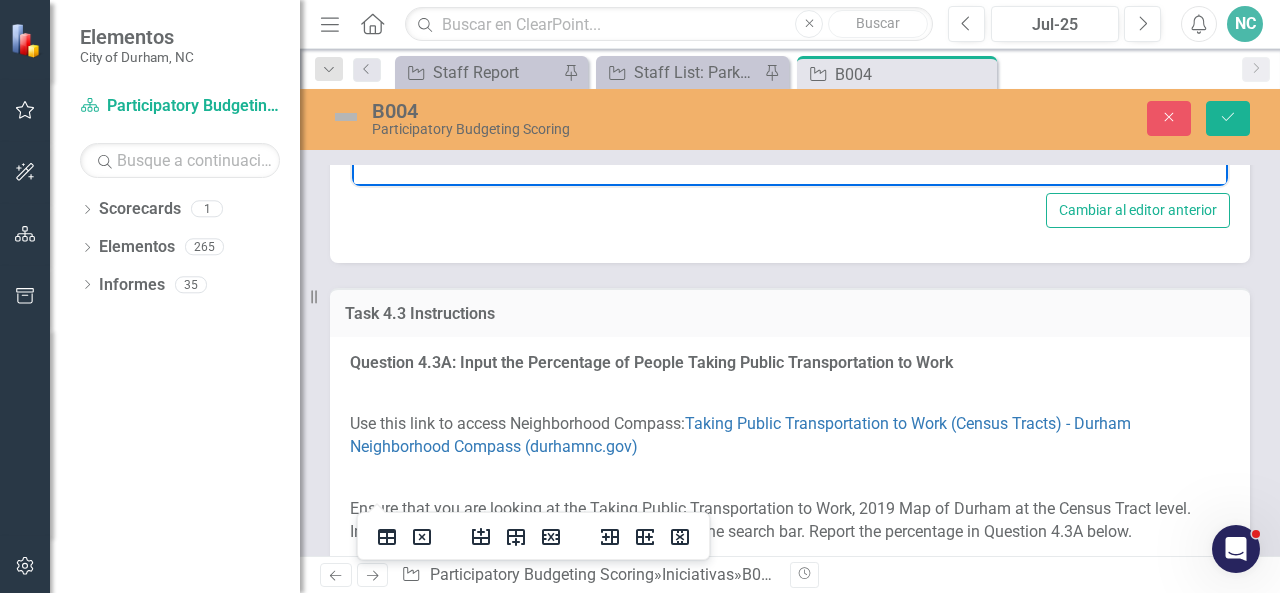 click at bounding box center [448, -117] 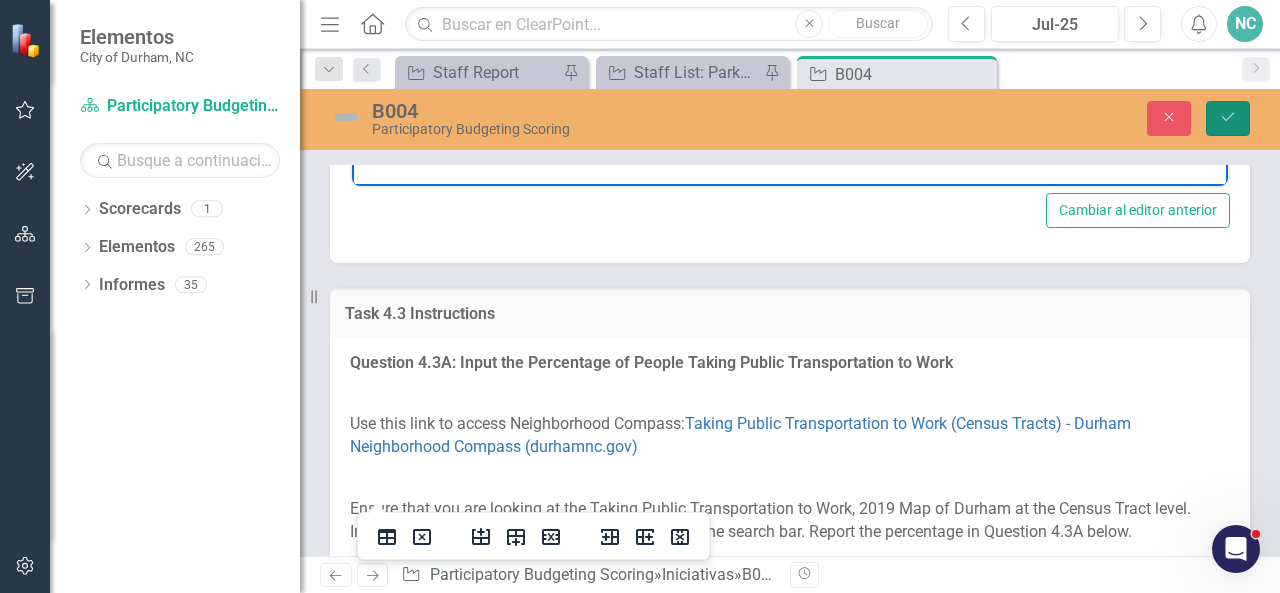 click on "Guardar" 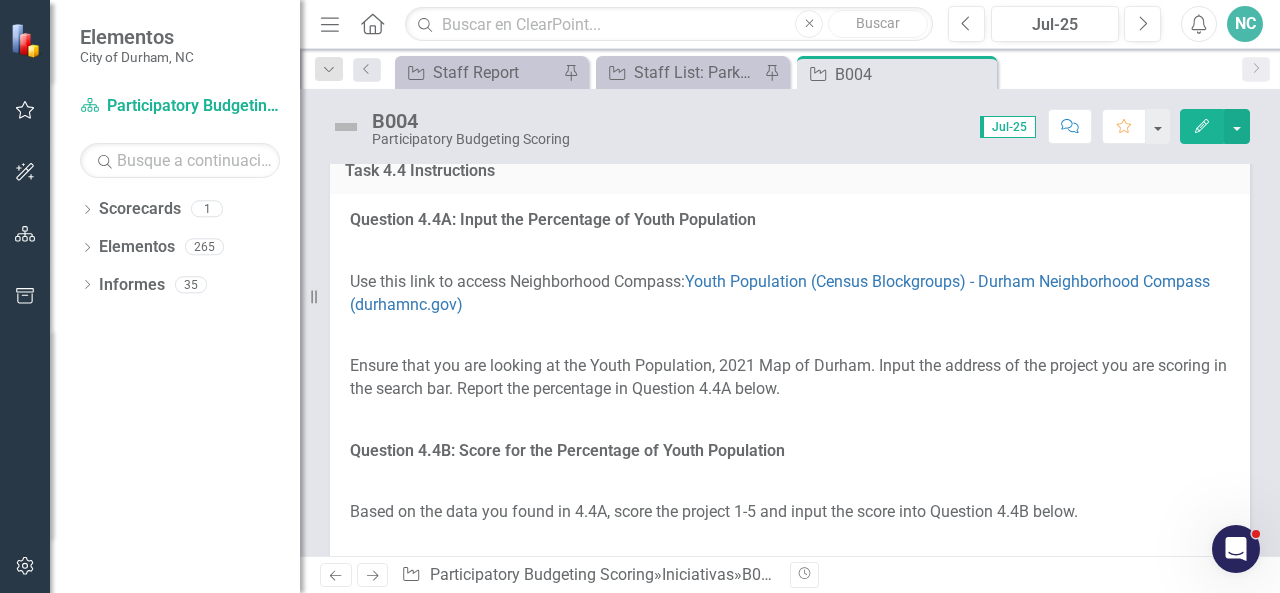 scroll, scrollTop: 5775, scrollLeft: 0, axis: vertical 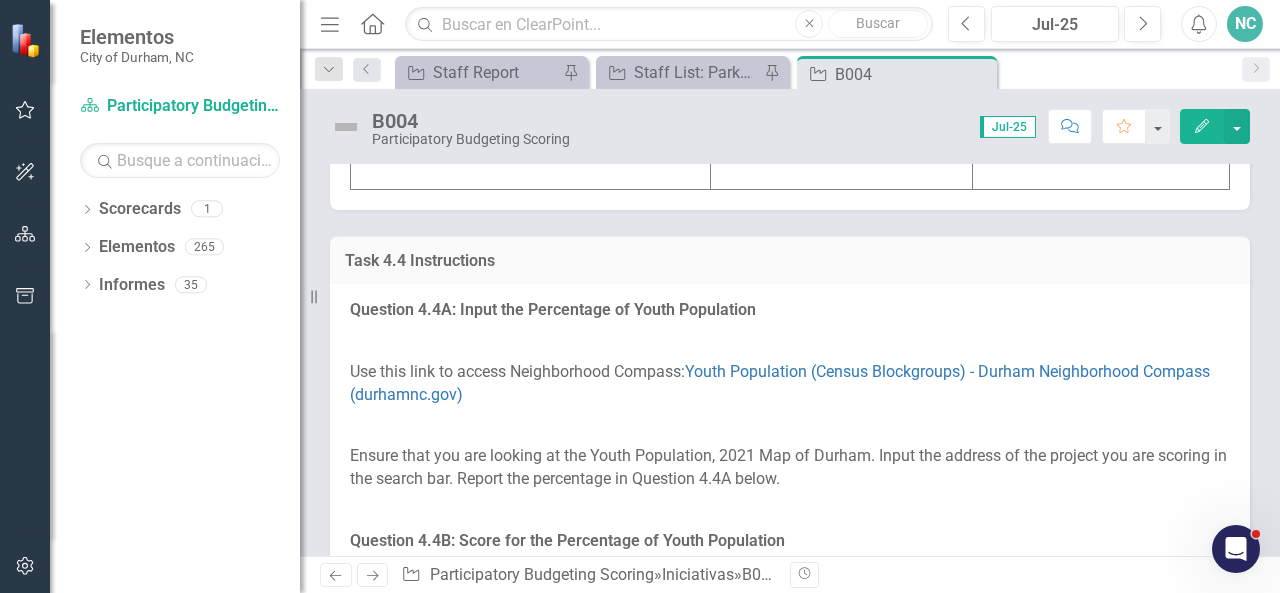 click on "Initiative" at bounding box center [531, -132] 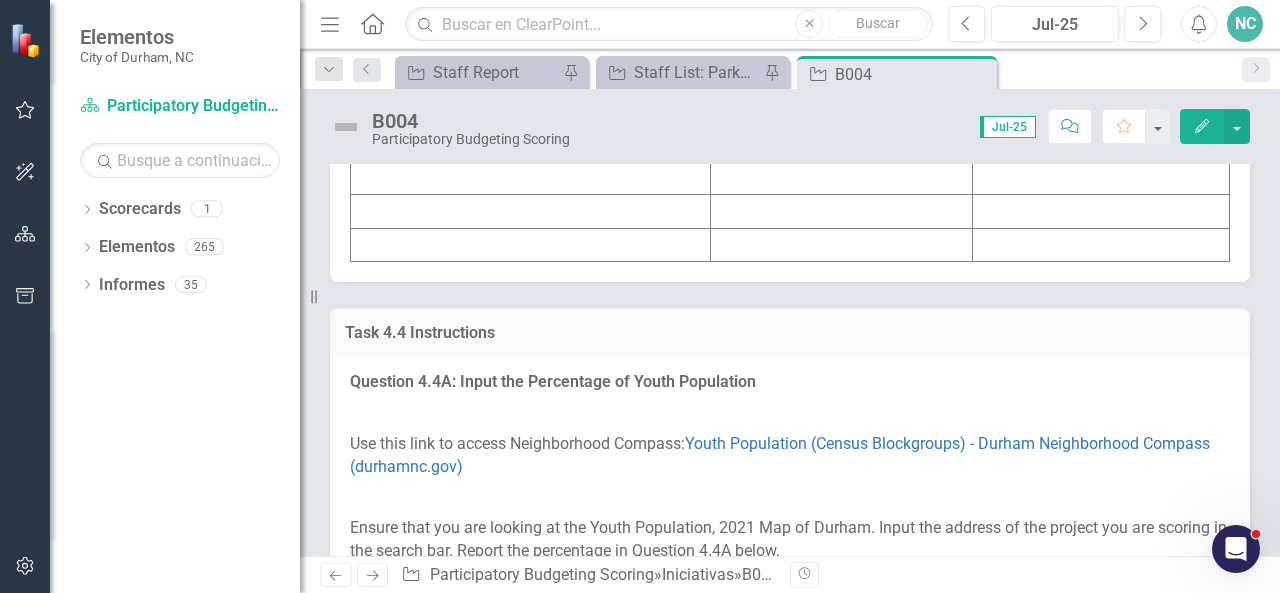 scroll, scrollTop: 5707, scrollLeft: 0, axis: vertical 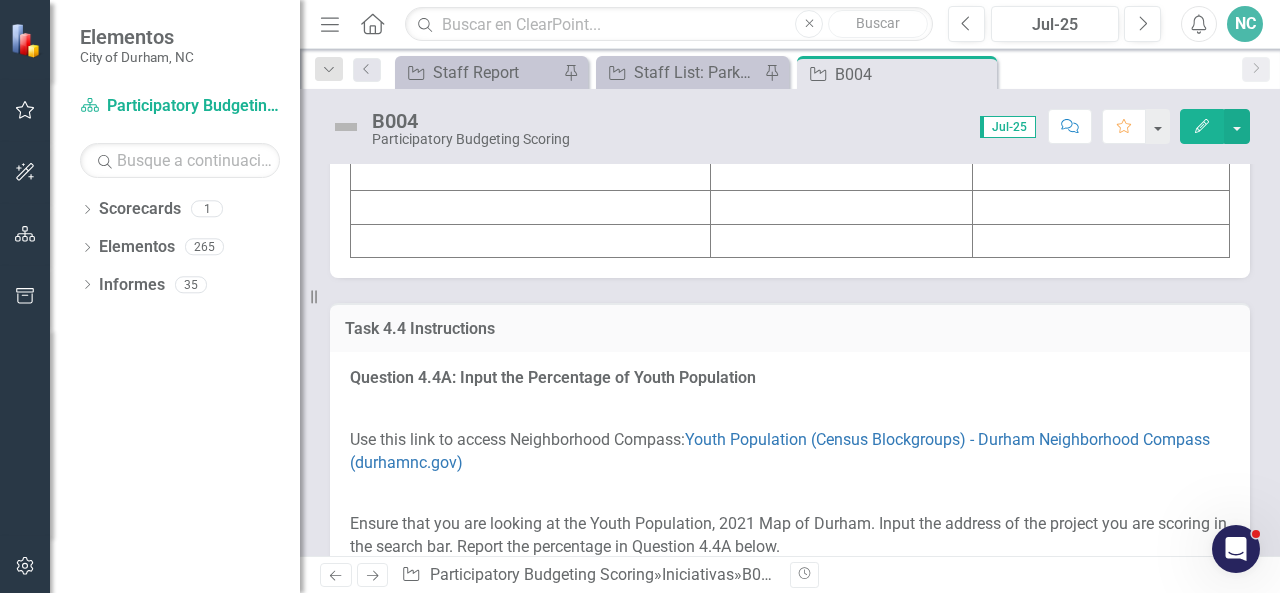 click at bounding box center (531, -30) 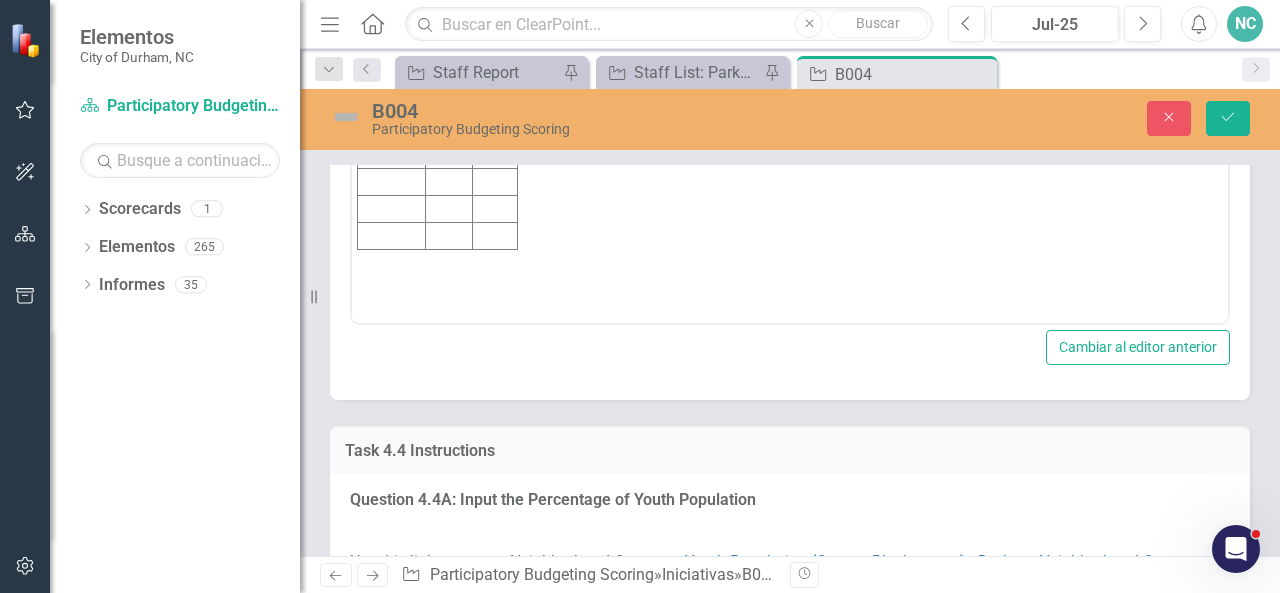 scroll, scrollTop: 0, scrollLeft: 0, axis: both 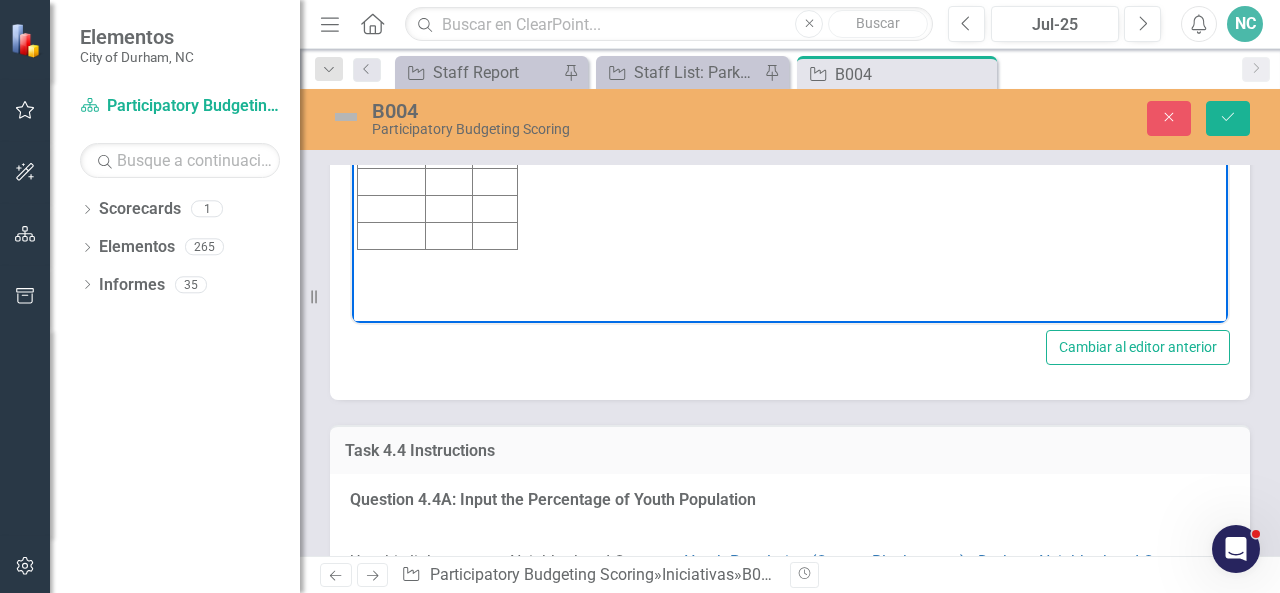 drag, startPoint x: 355, startPoint y: 17, endPoint x: 368, endPoint y: 17, distance: 13 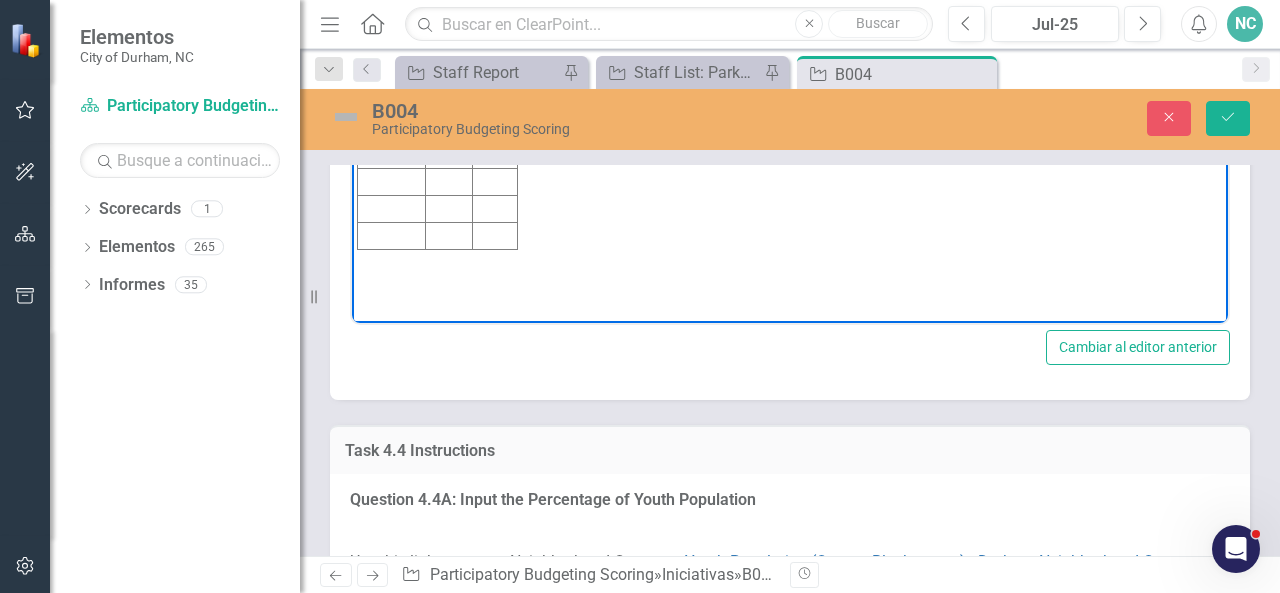 click on "Initiative Score Value" at bounding box center (790, 125) 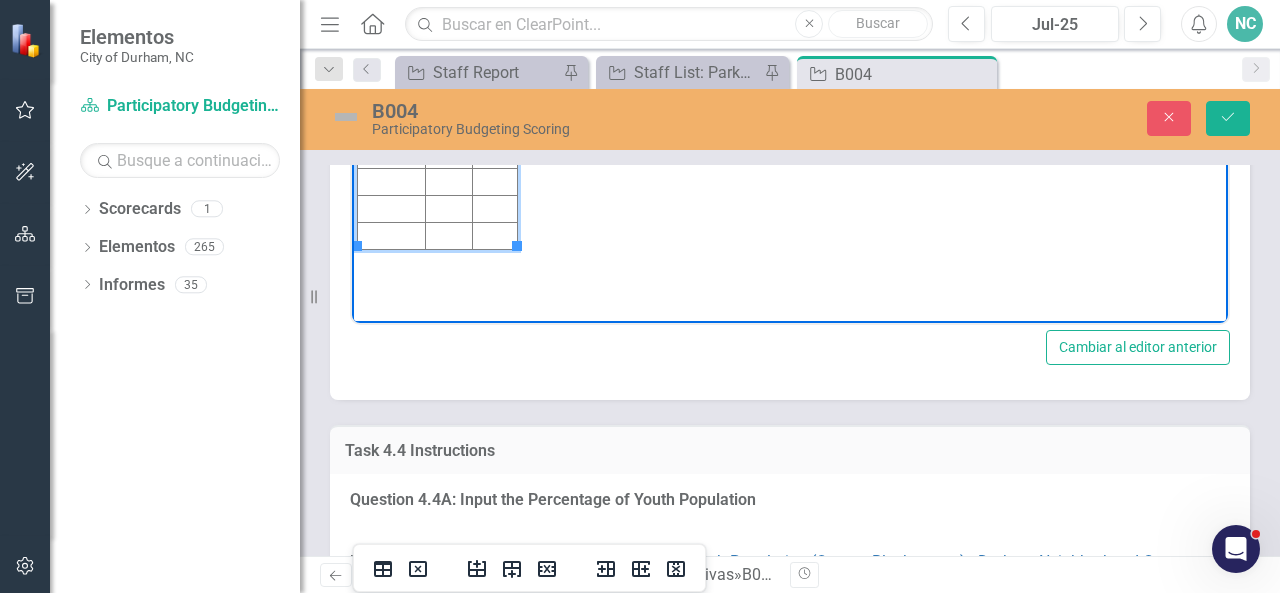 type 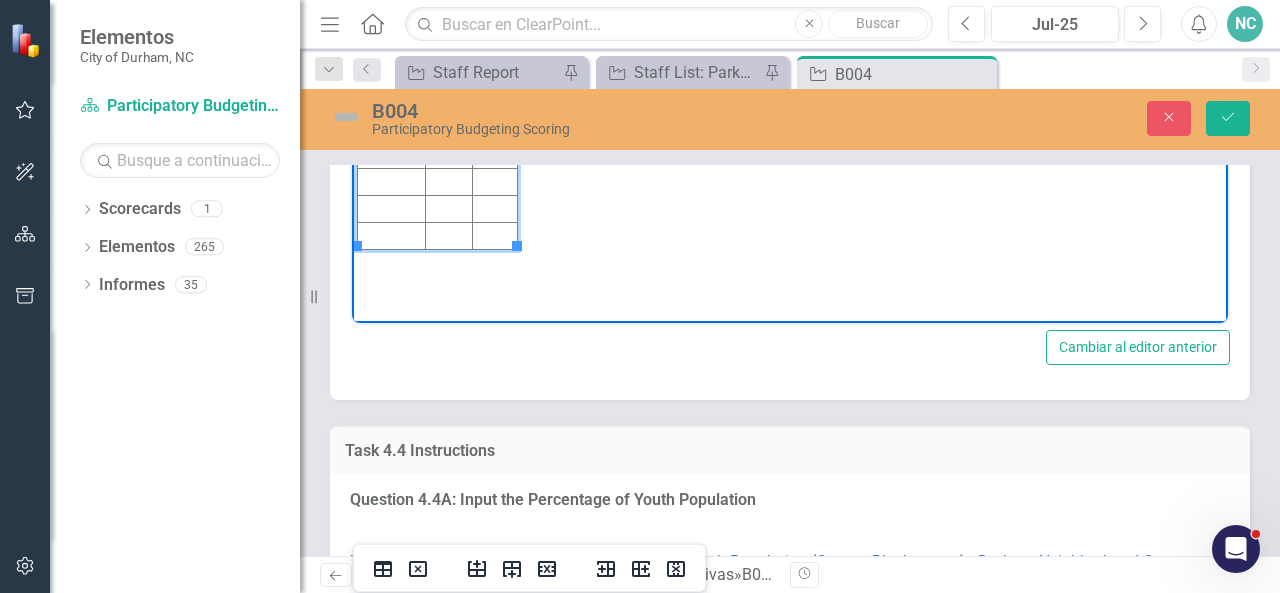 click at bounding box center [495, 21] 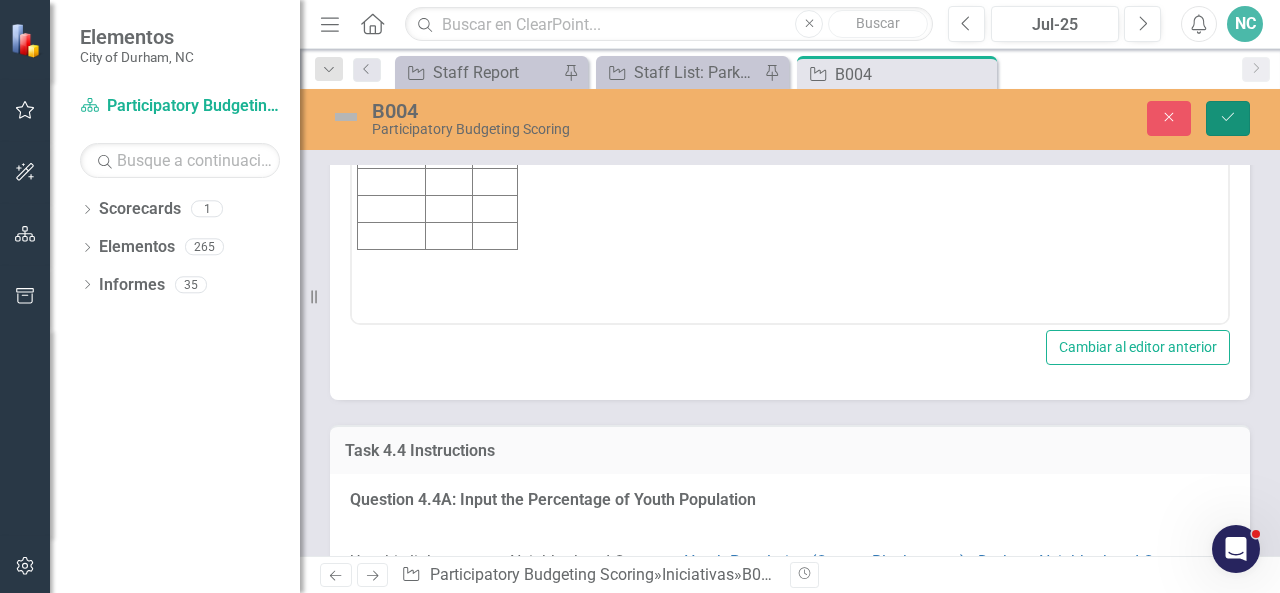 click on "Guardar" at bounding box center [1228, 118] 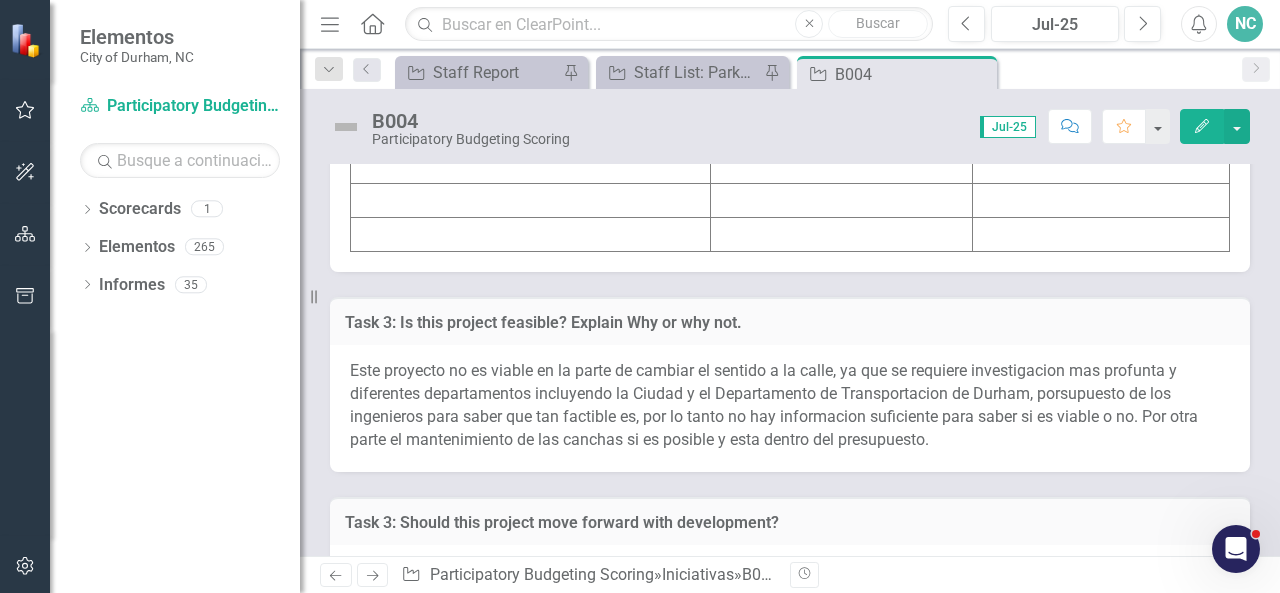 scroll, scrollTop: 6901, scrollLeft: 0, axis: vertical 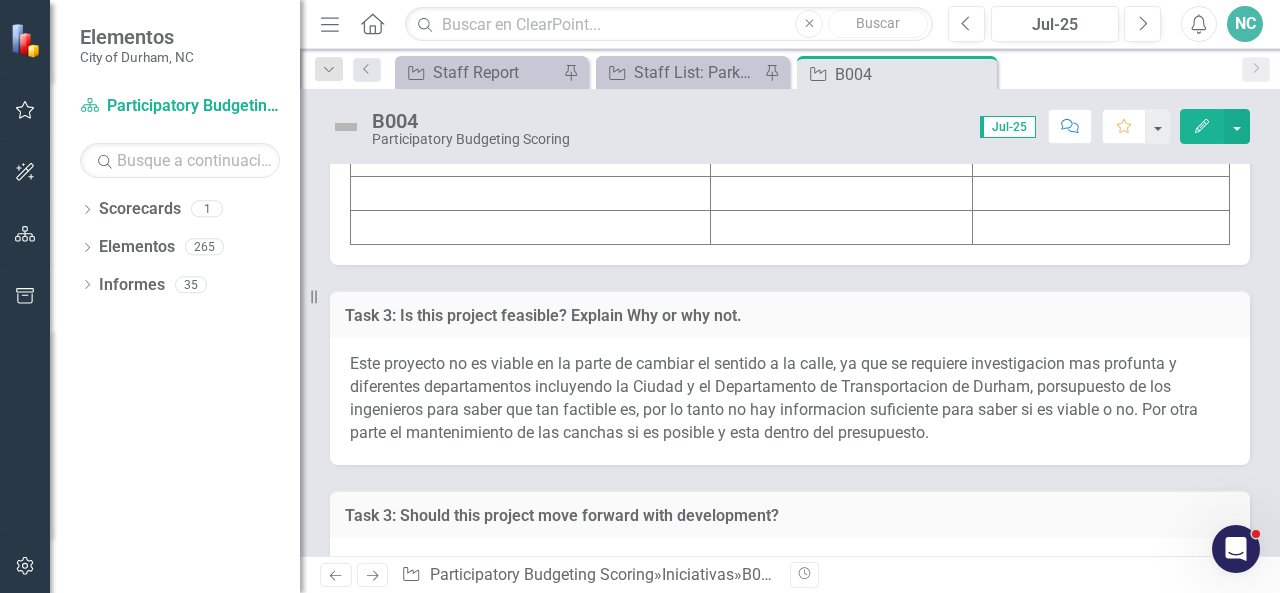 click at bounding box center (531, -43) 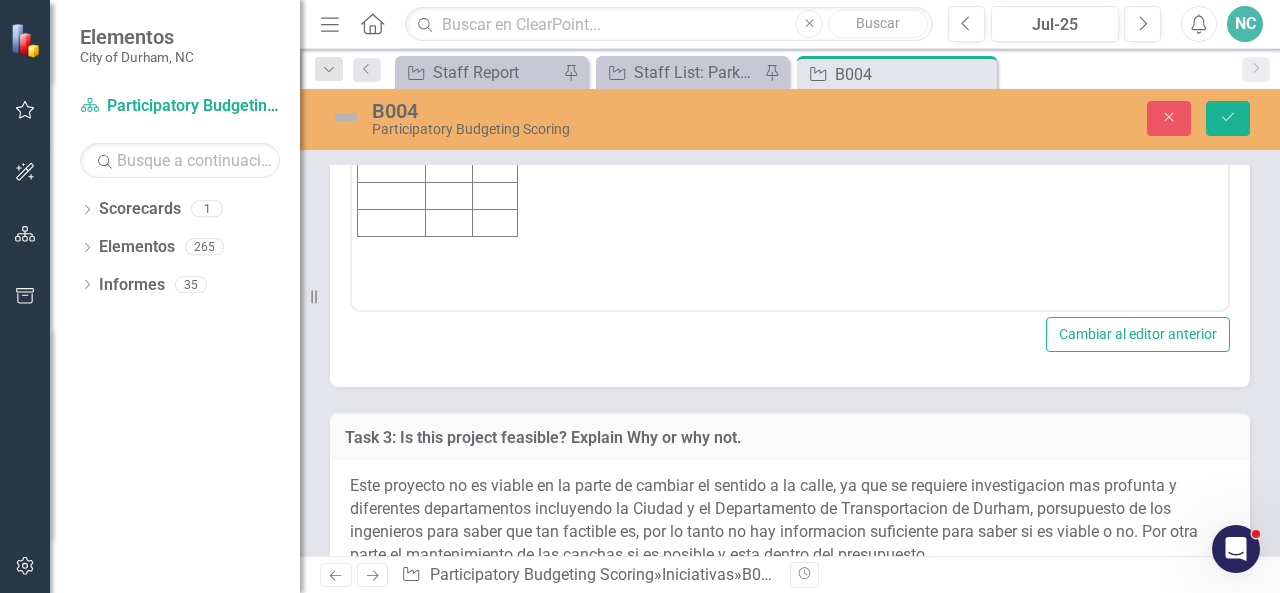 scroll, scrollTop: 0, scrollLeft: 0, axis: both 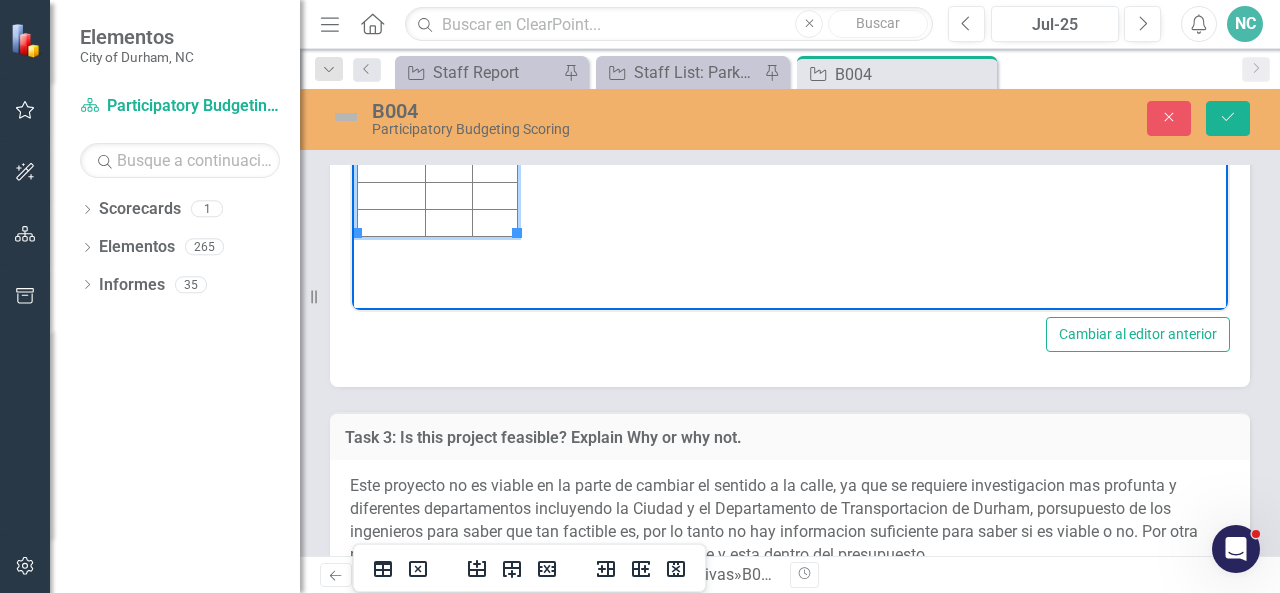 click at bounding box center [392, 7] 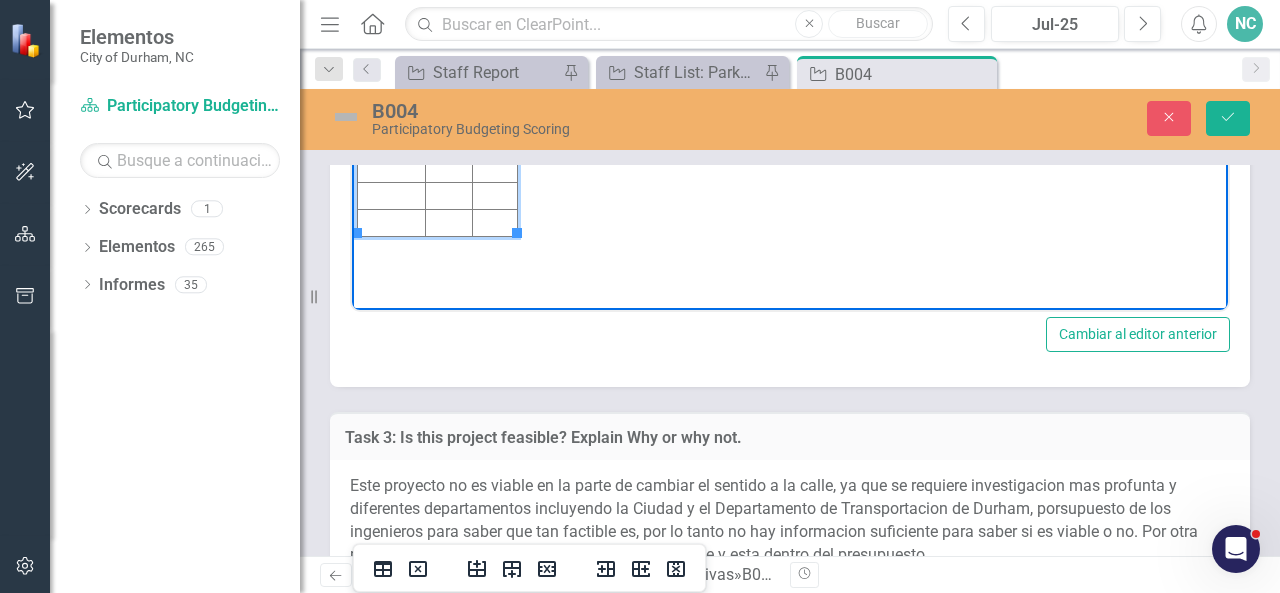 type 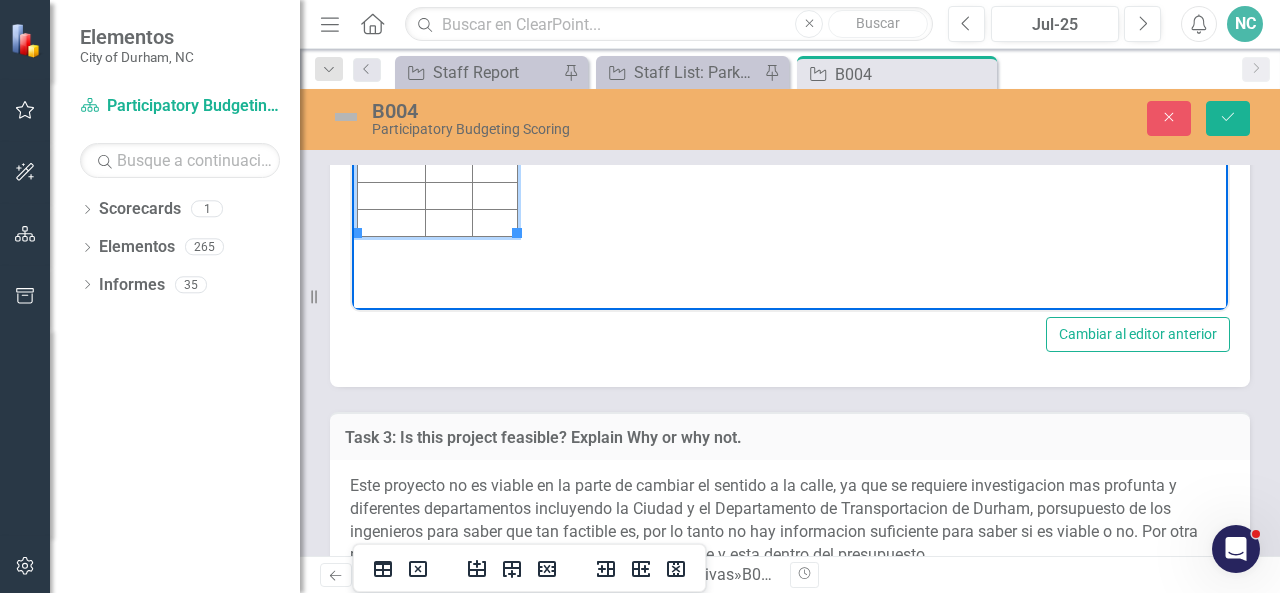 click at bounding box center (448, 7) 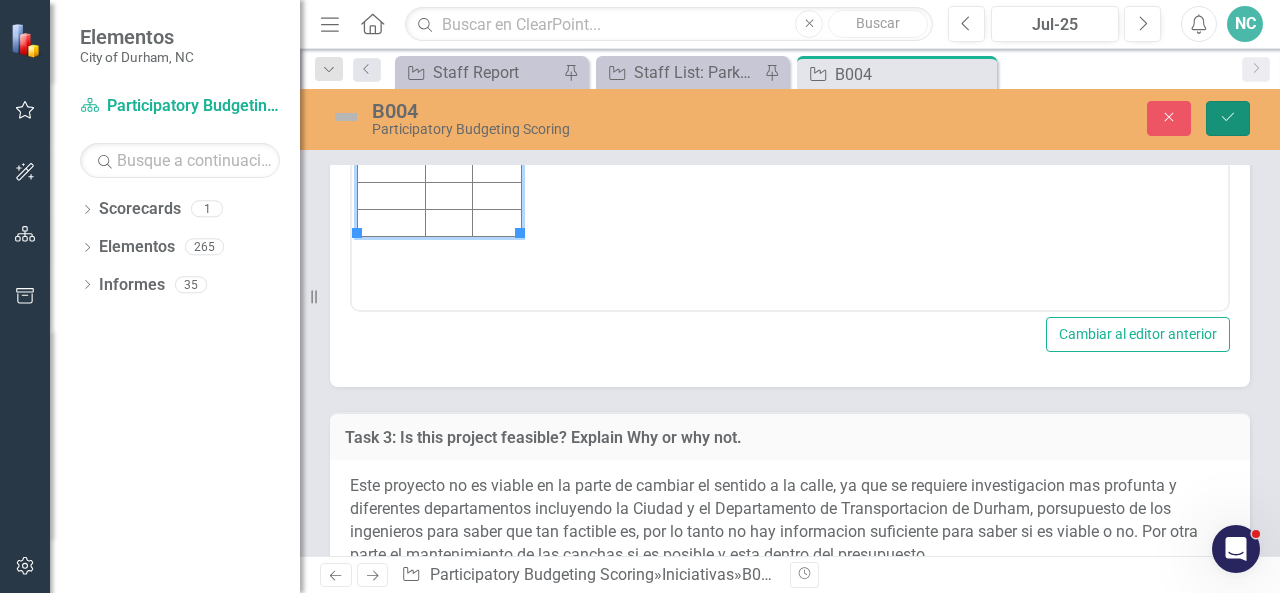 click on "Guardar" 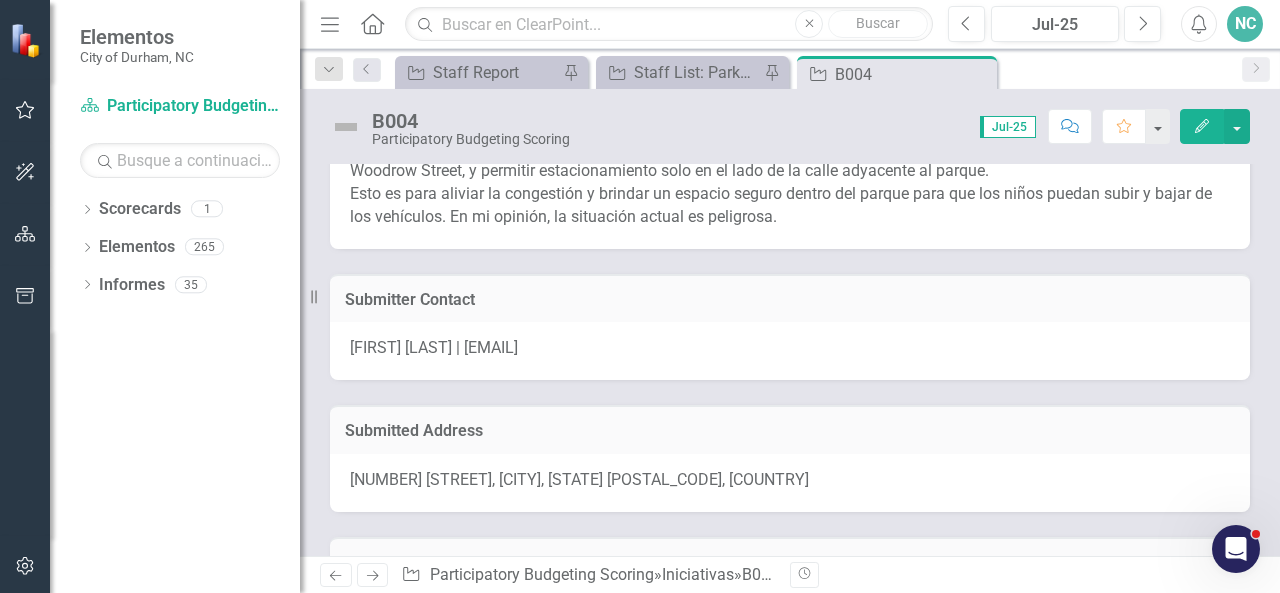 scroll, scrollTop: 0, scrollLeft: 0, axis: both 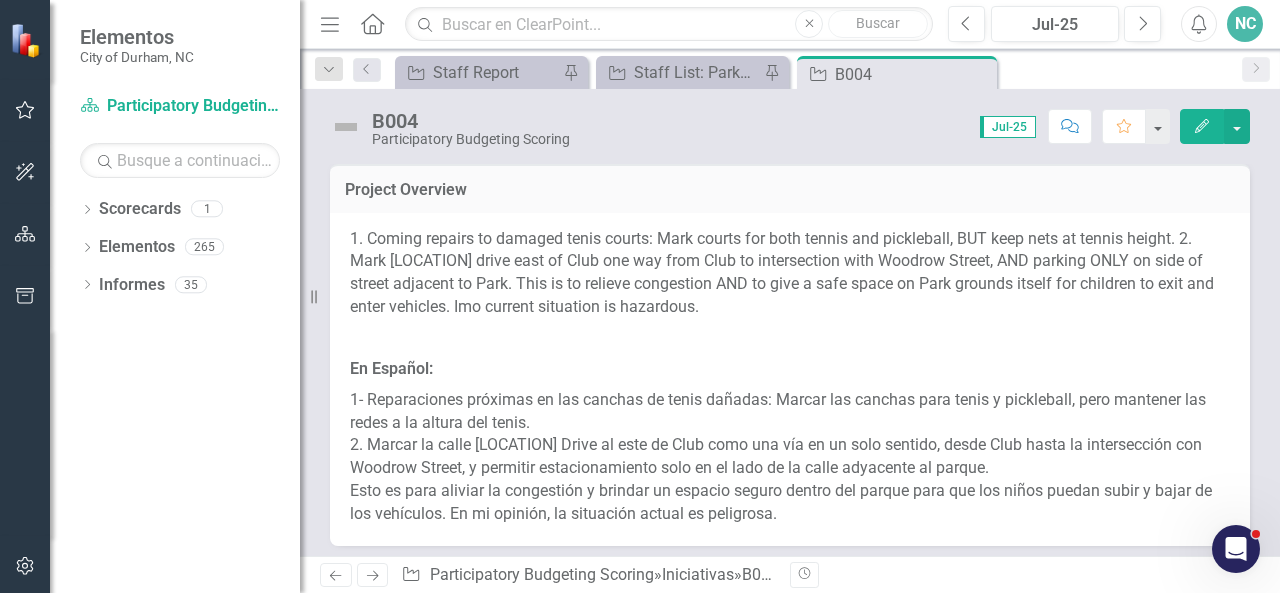 click on "En Español:" at bounding box center (790, 369) 